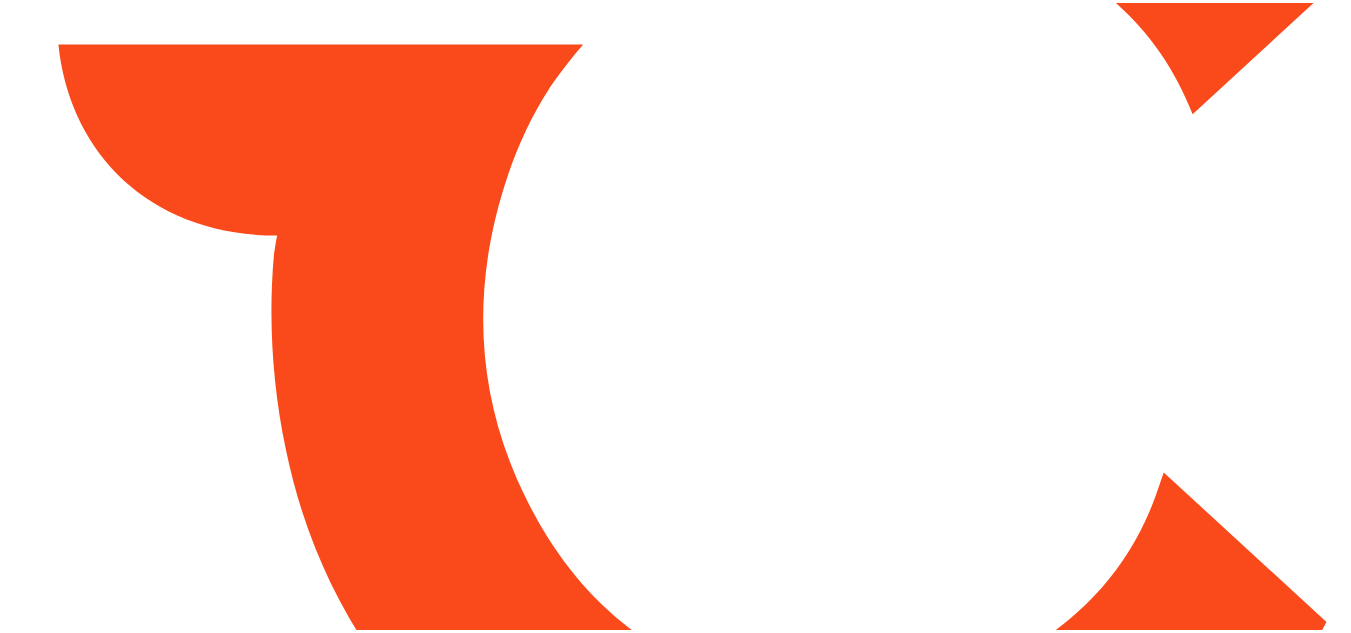 scroll, scrollTop: 0, scrollLeft: 0, axis: both 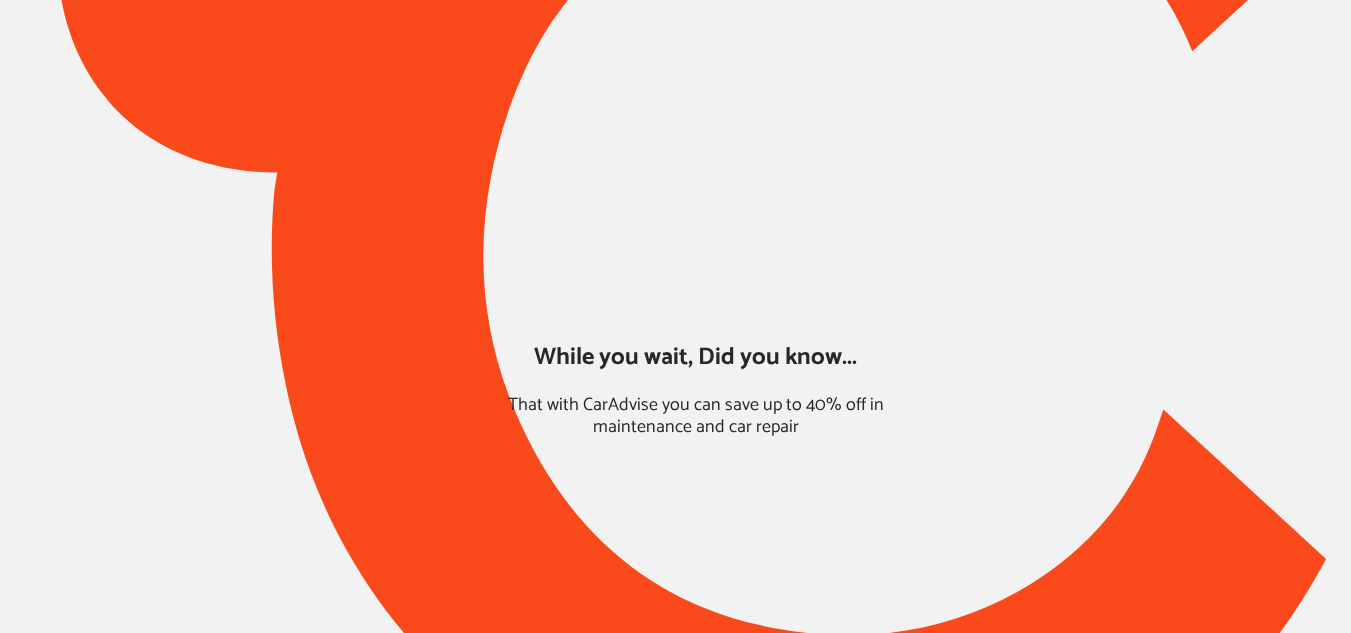 type on "*****" 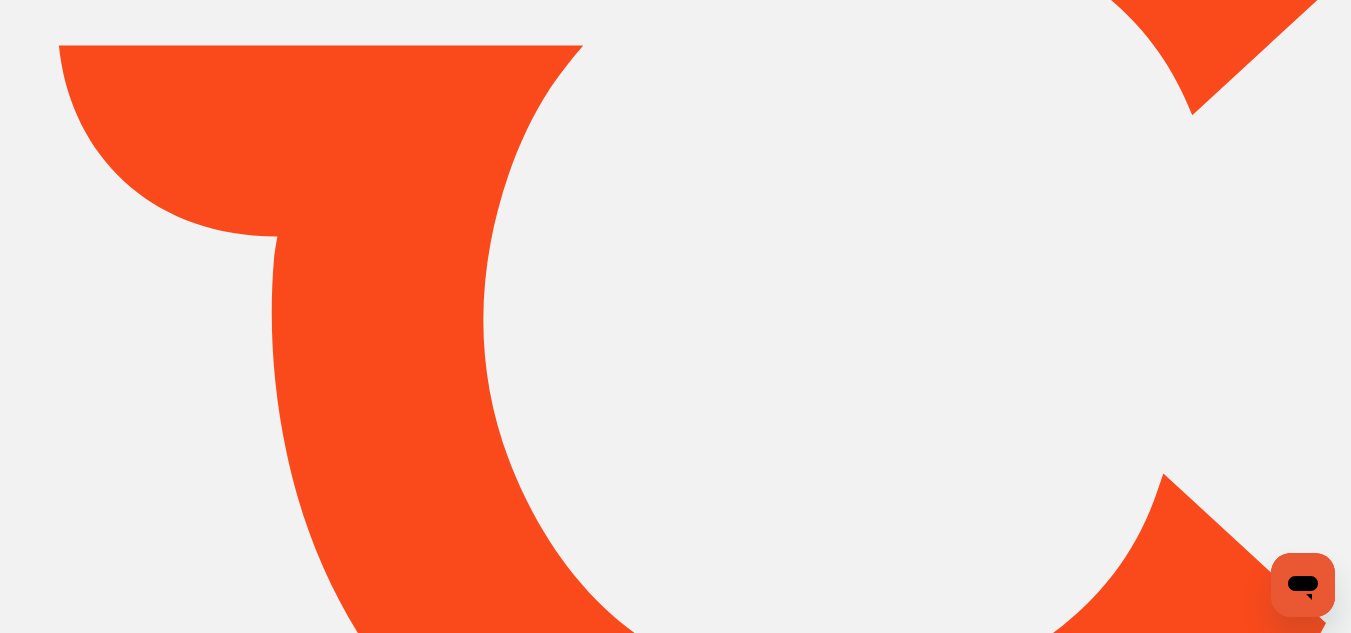 scroll, scrollTop: 0, scrollLeft: 0, axis: both 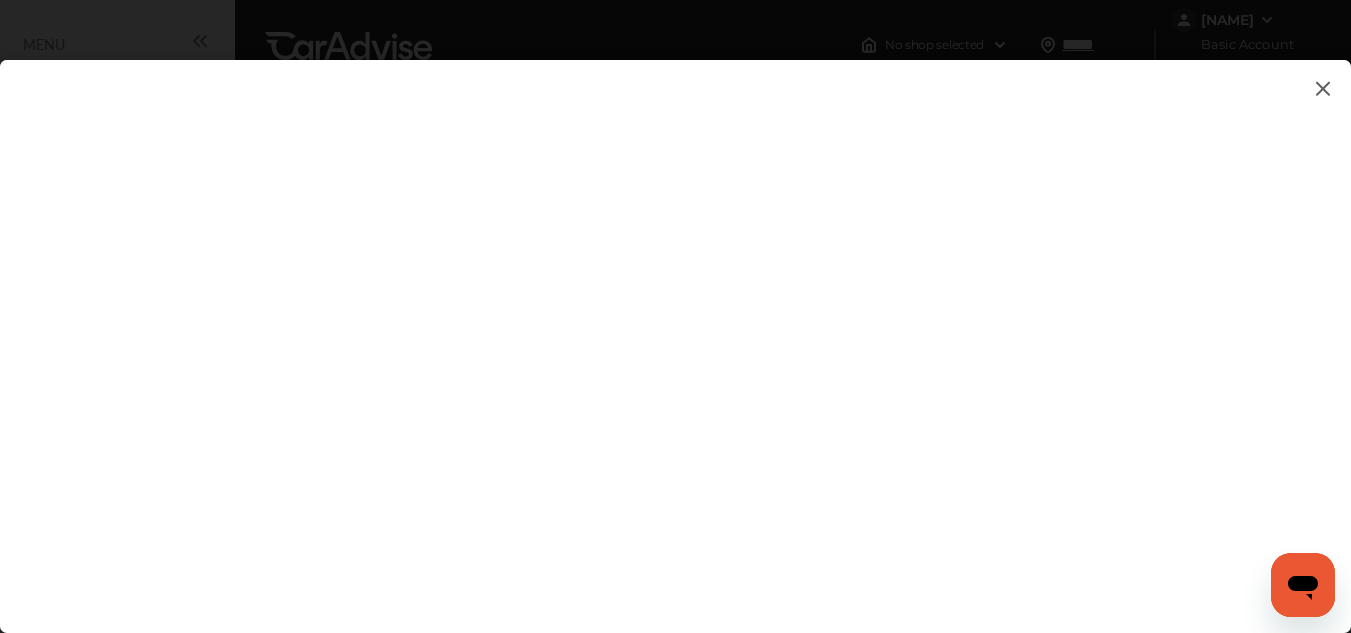 click at bounding box center (1323, 88) 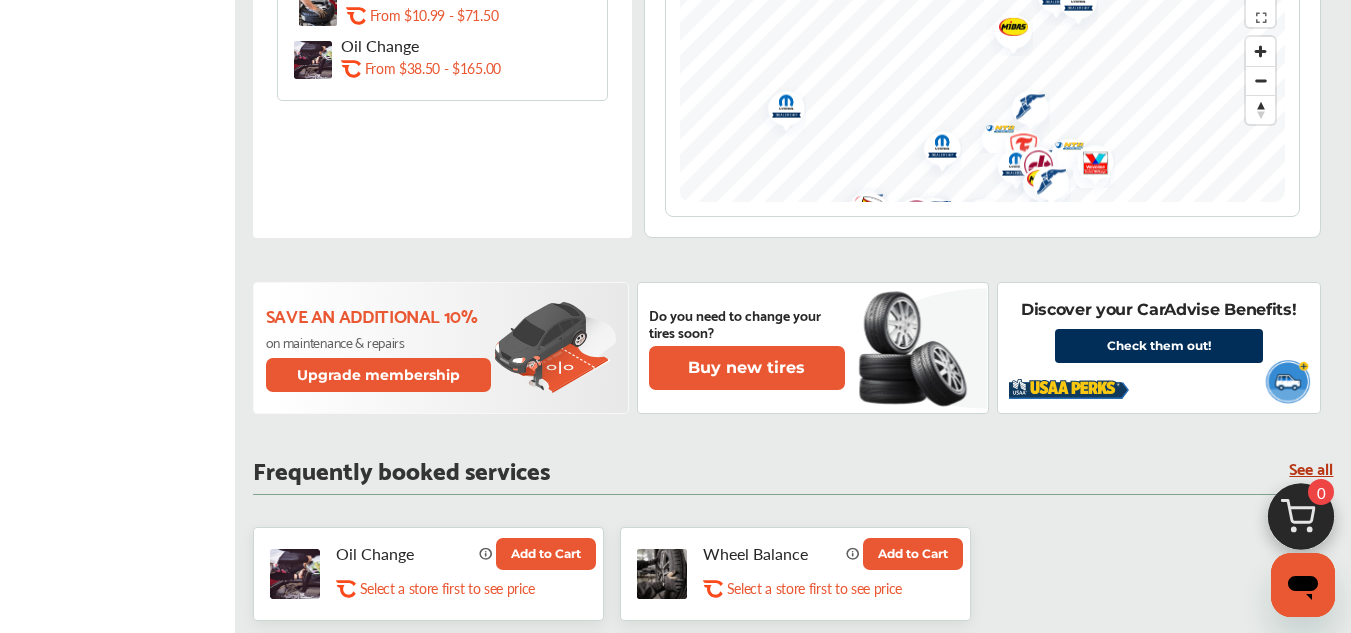 scroll, scrollTop: 800, scrollLeft: 0, axis: vertical 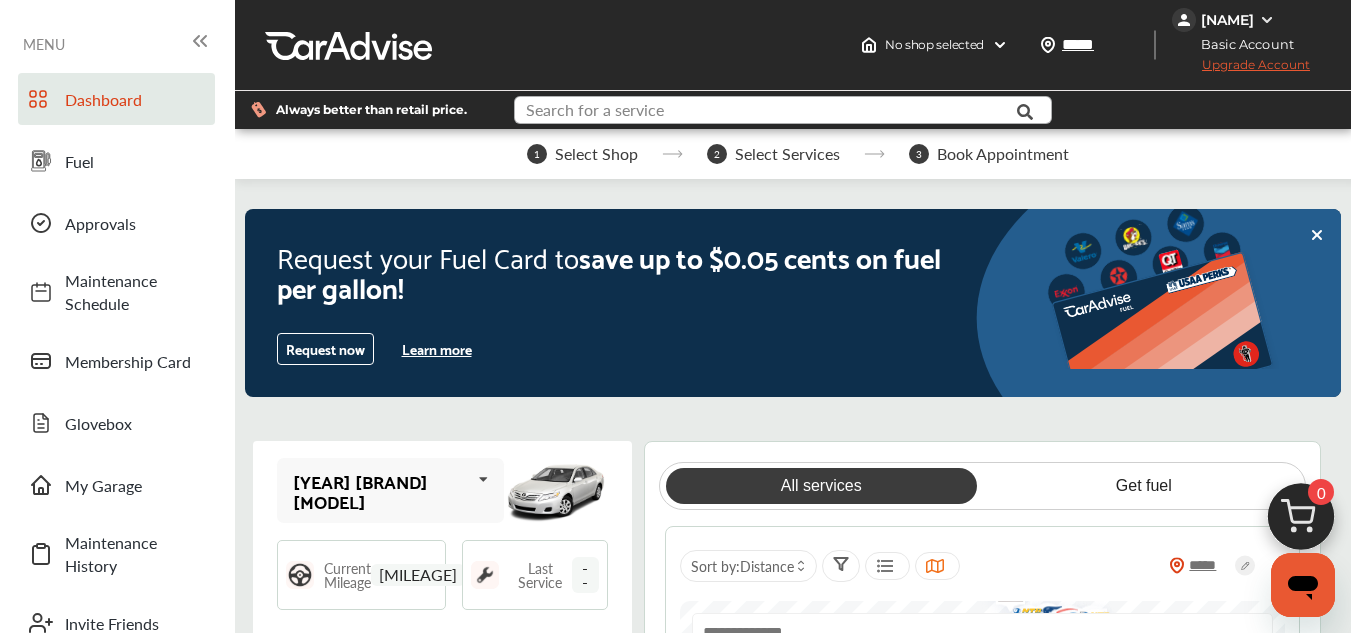 click at bounding box center (768, 112) 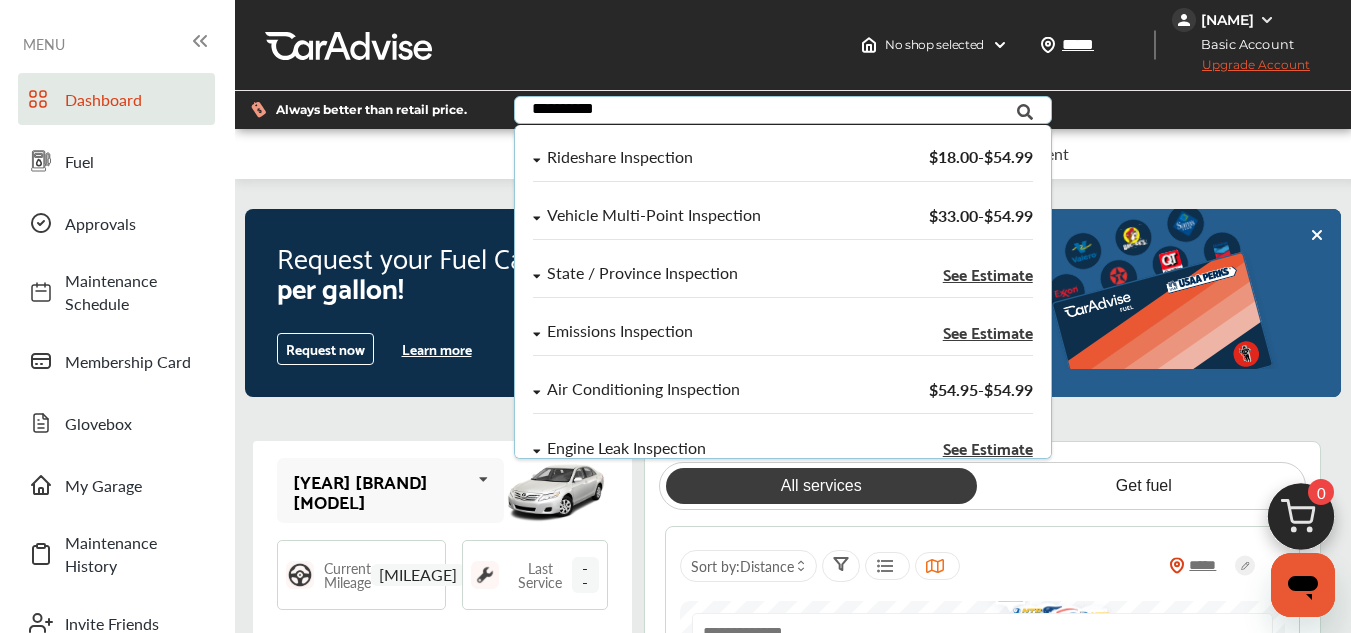 scroll, scrollTop: 154, scrollLeft: 0, axis: vertical 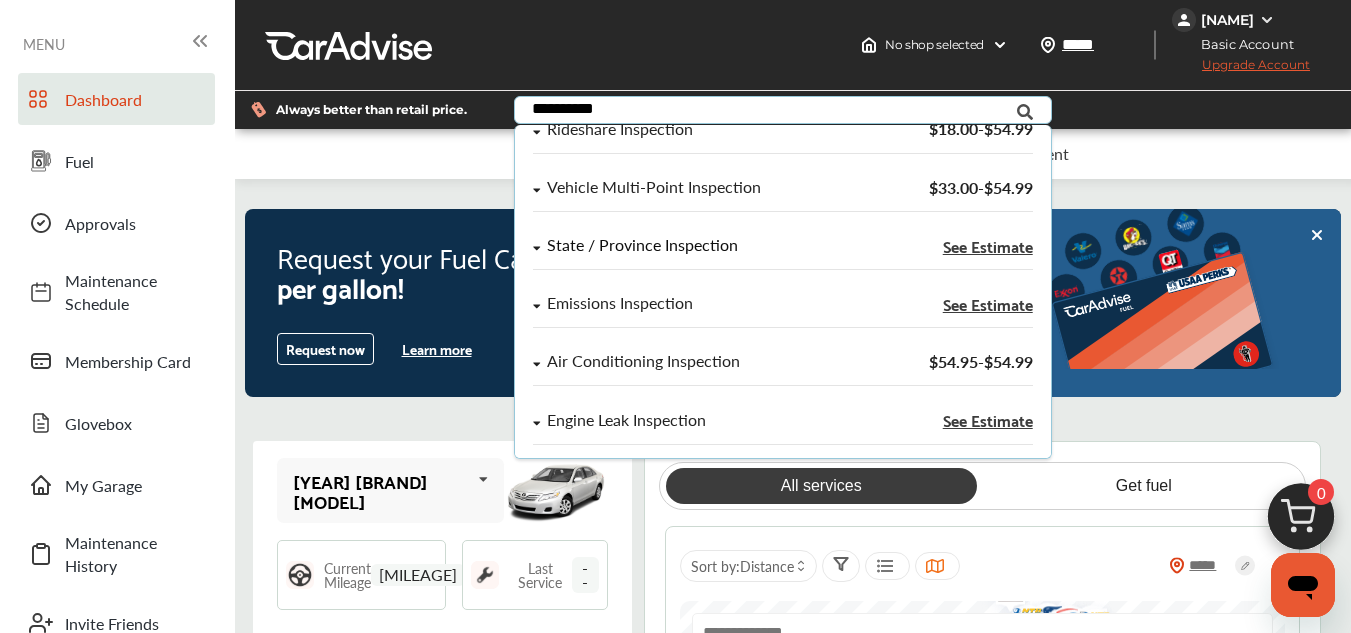 type on "**********" 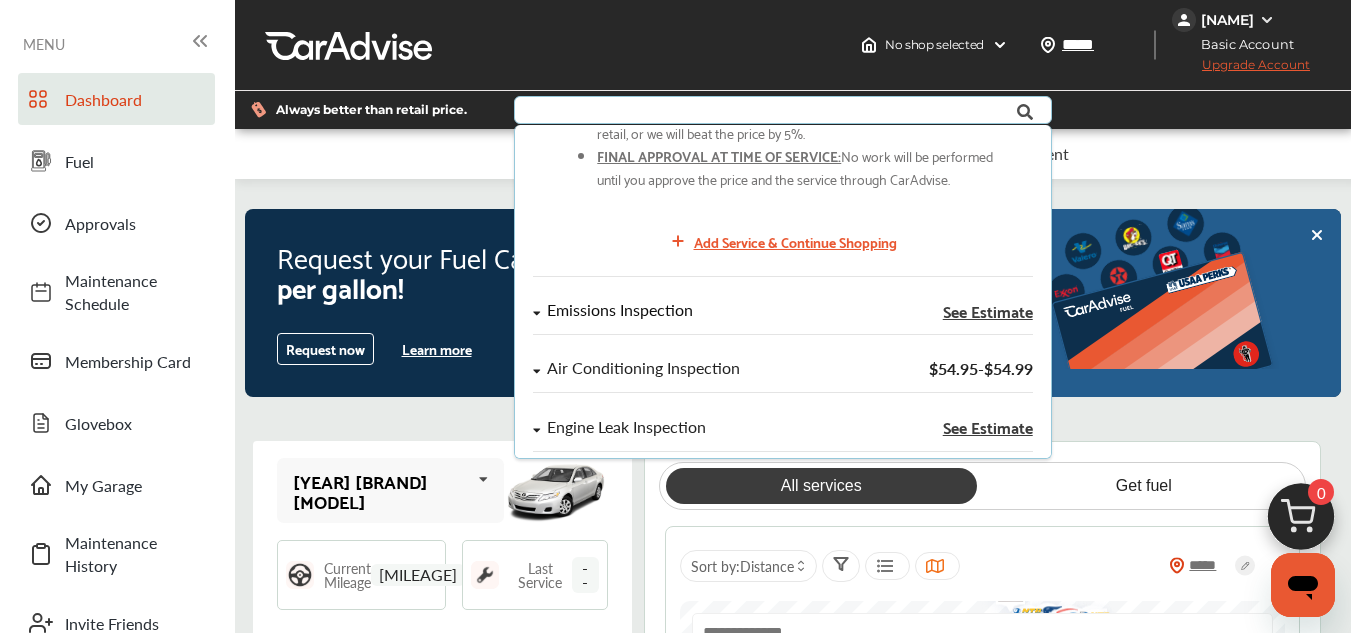 scroll, scrollTop: 404, scrollLeft: 0, axis: vertical 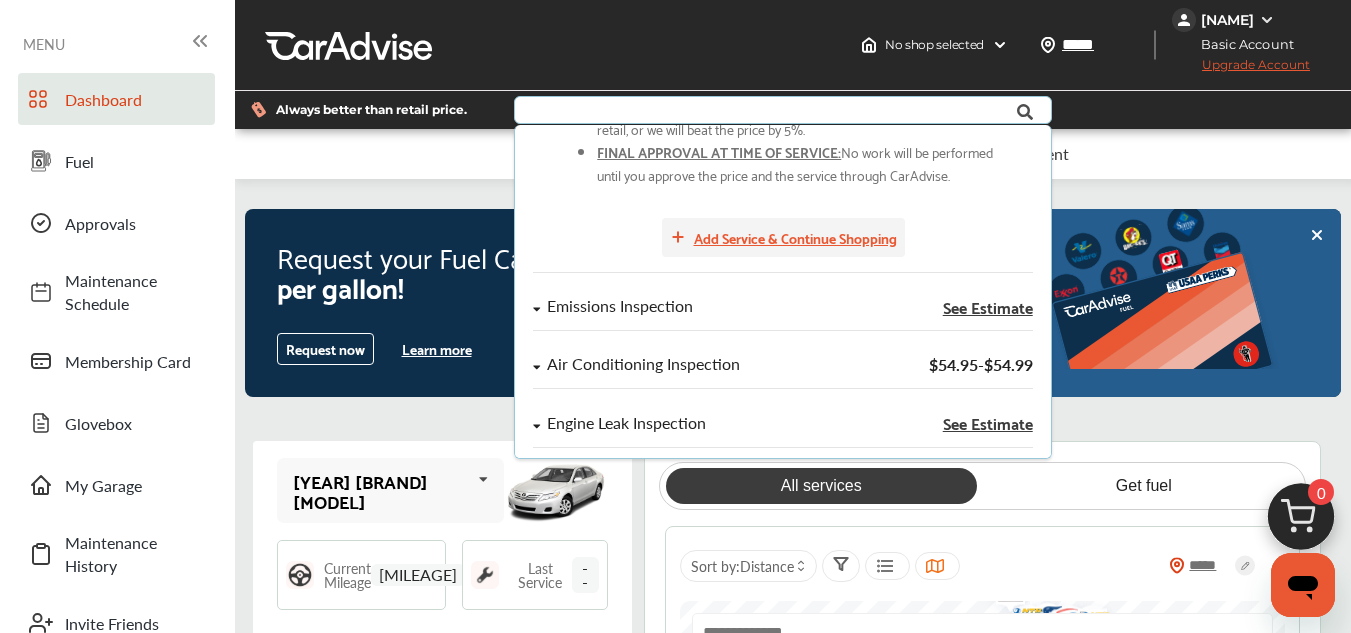 click on "Add Service & Continue Shopping" at bounding box center (795, 237) 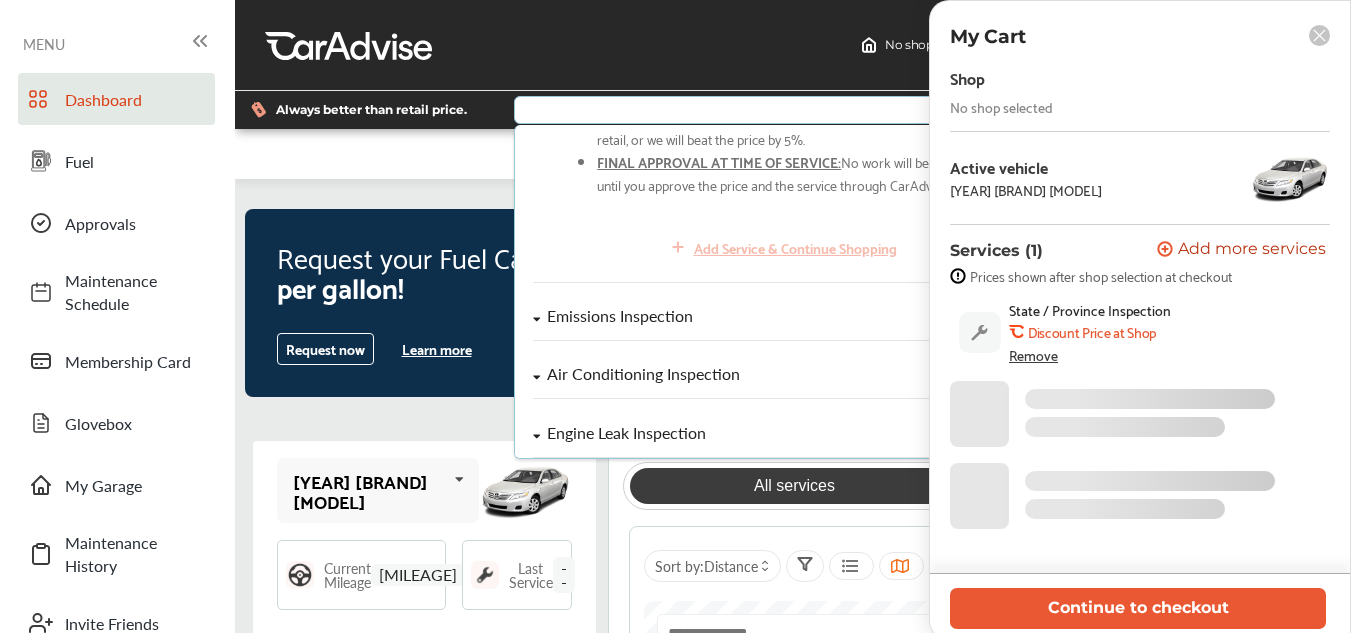 scroll, scrollTop: 414, scrollLeft: 0, axis: vertical 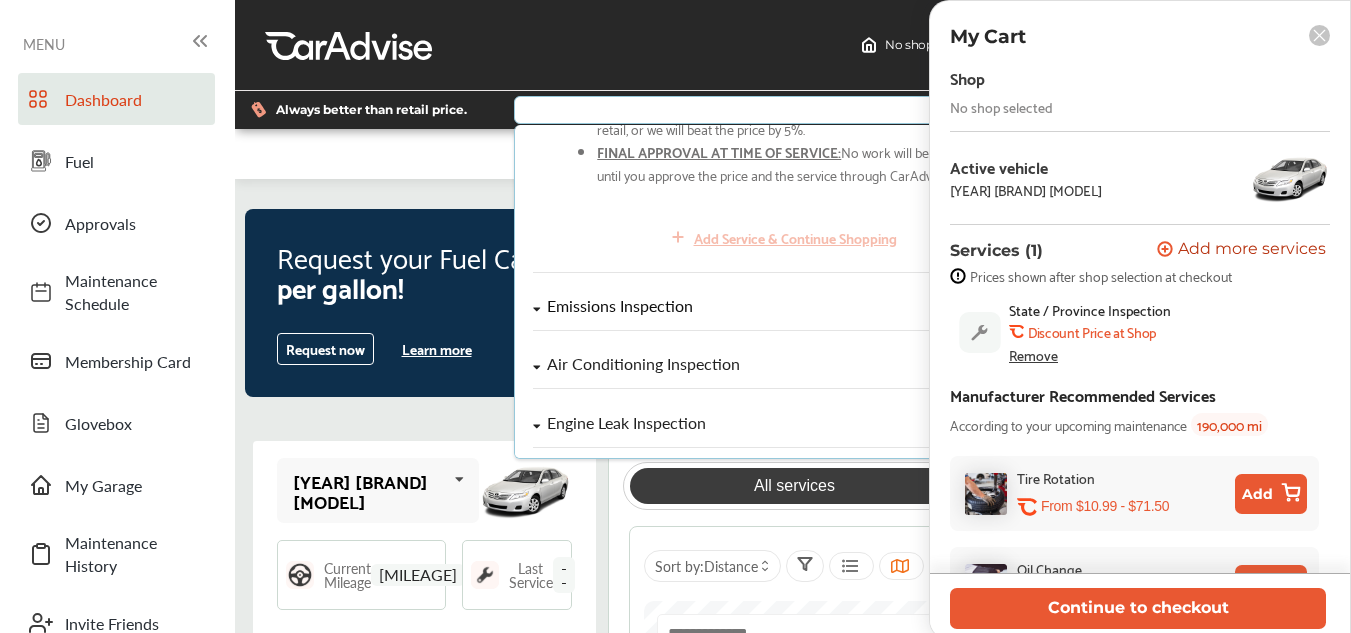 click on "Emissions Inspection" at bounding box center [620, 306] 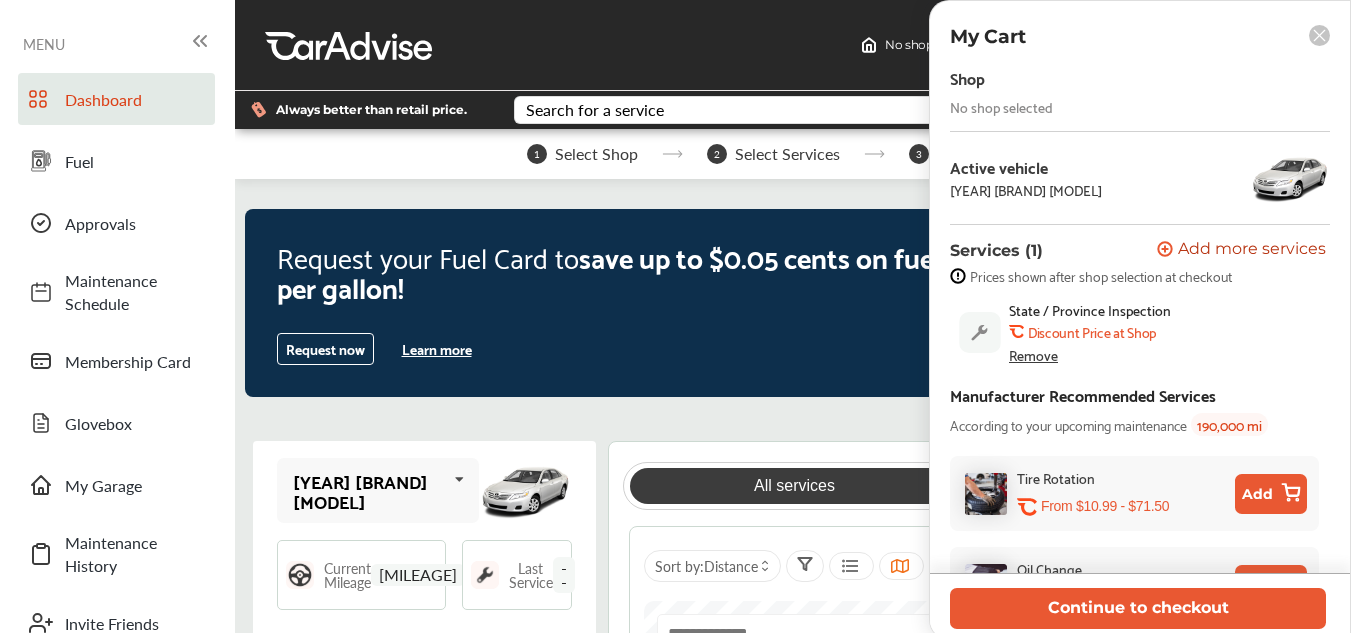 click on "My Cart" at bounding box center (1140, 36) 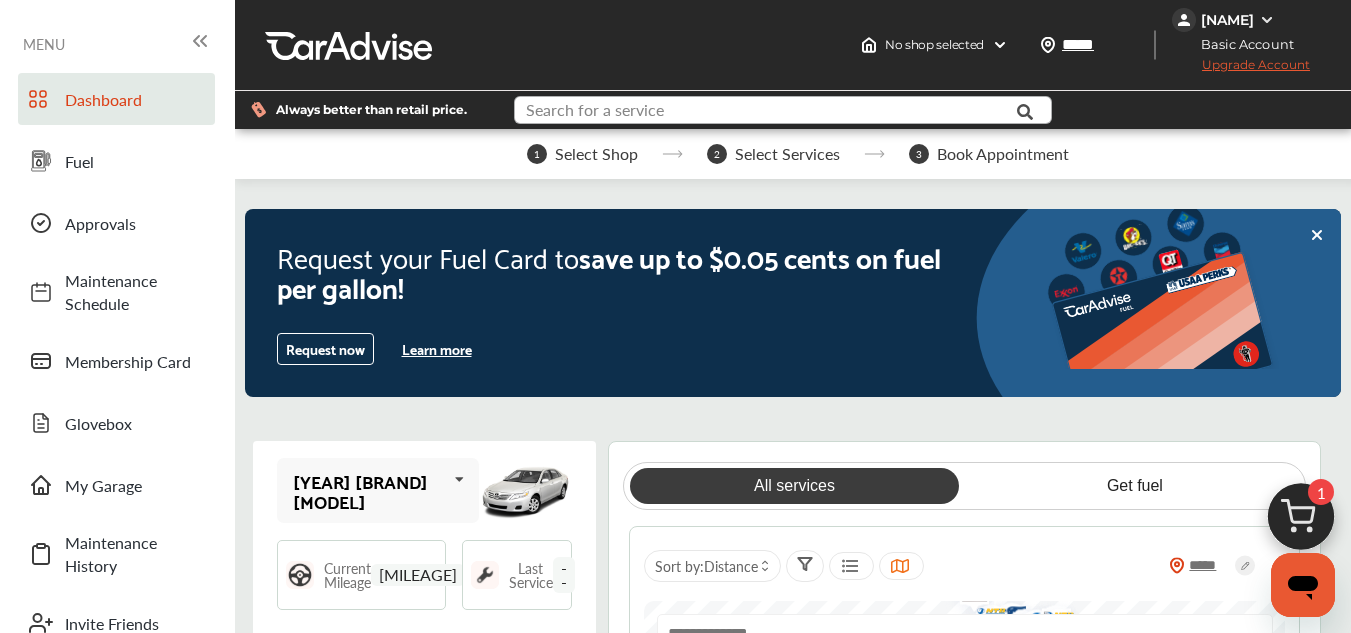 click at bounding box center (768, 112) 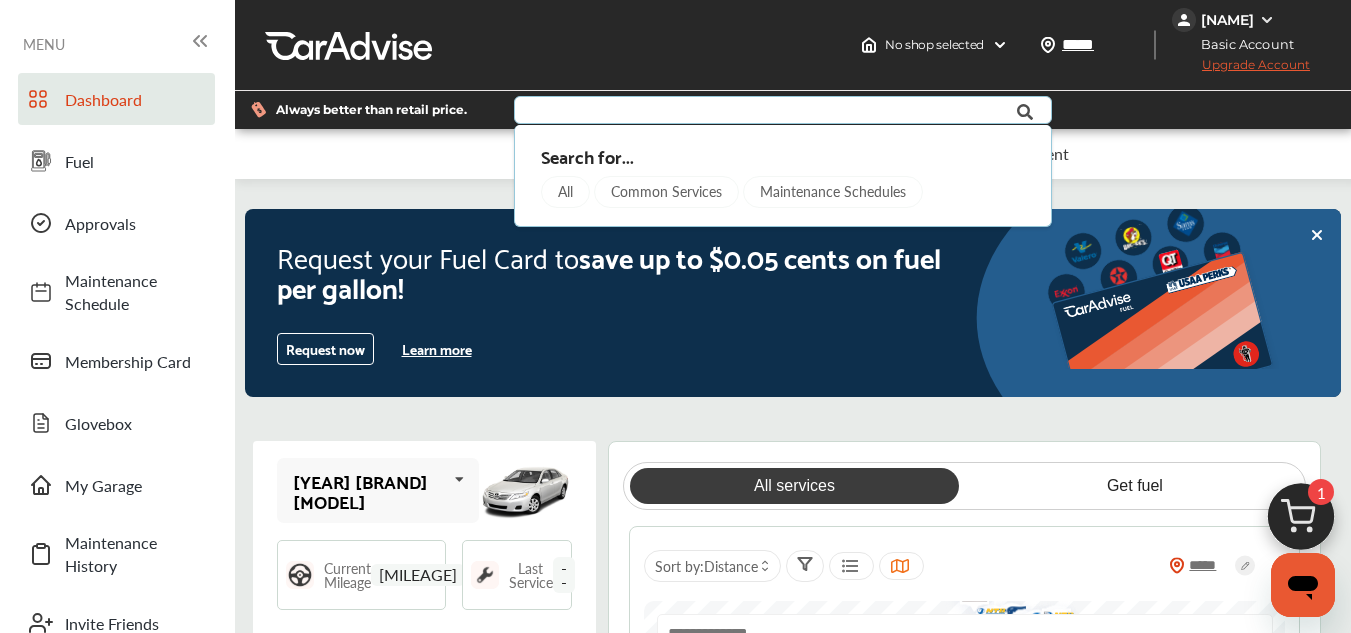scroll, scrollTop: 0, scrollLeft: 0, axis: both 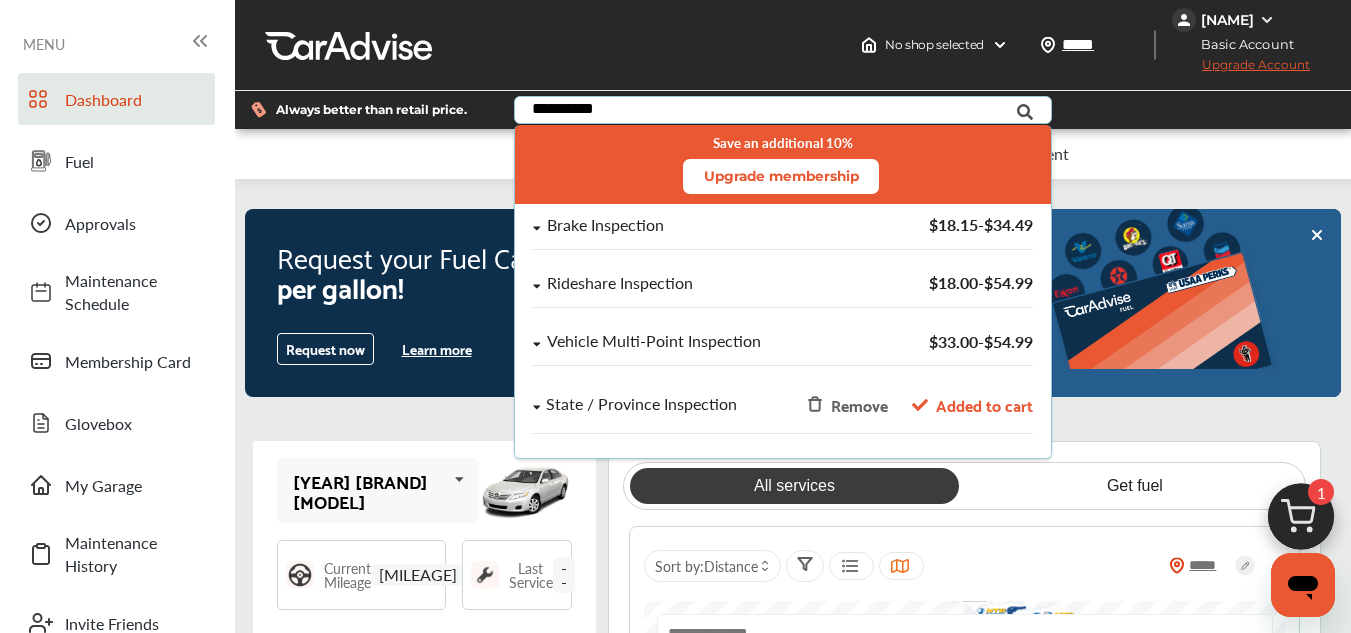 type on "**********" 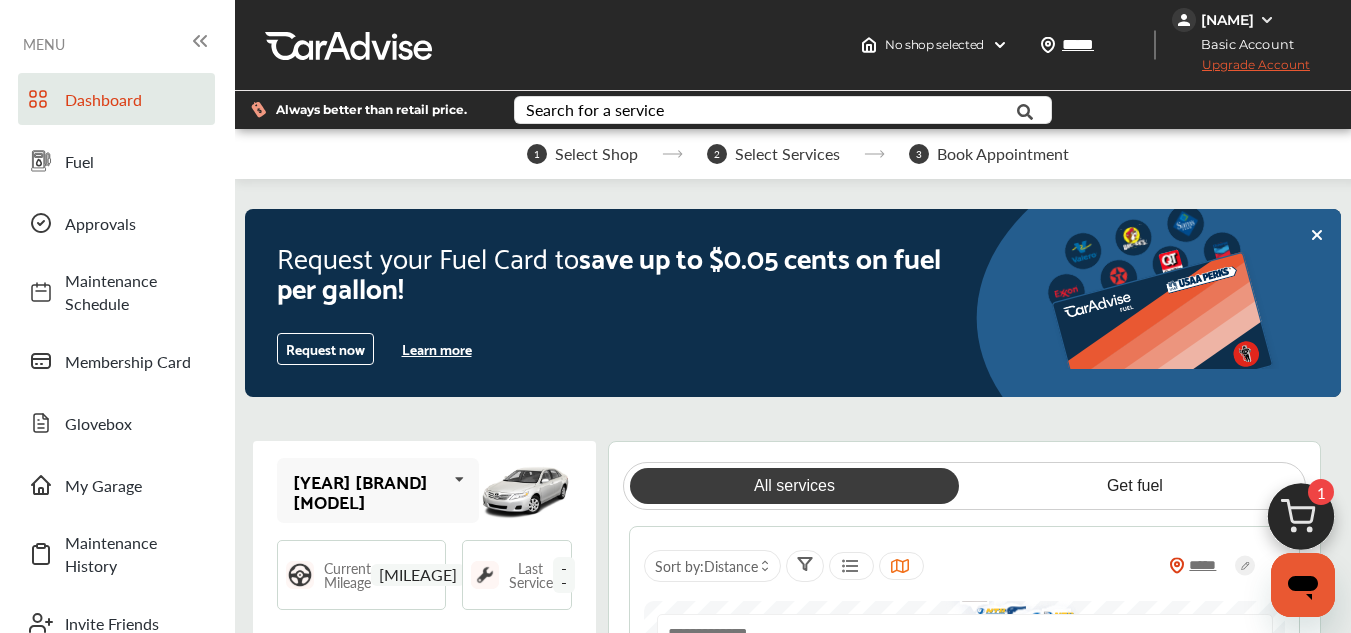 drag, startPoint x: 1053, startPoint y: 218, endPoint x: 1038, endPoint y: 166, distance: 54.120235 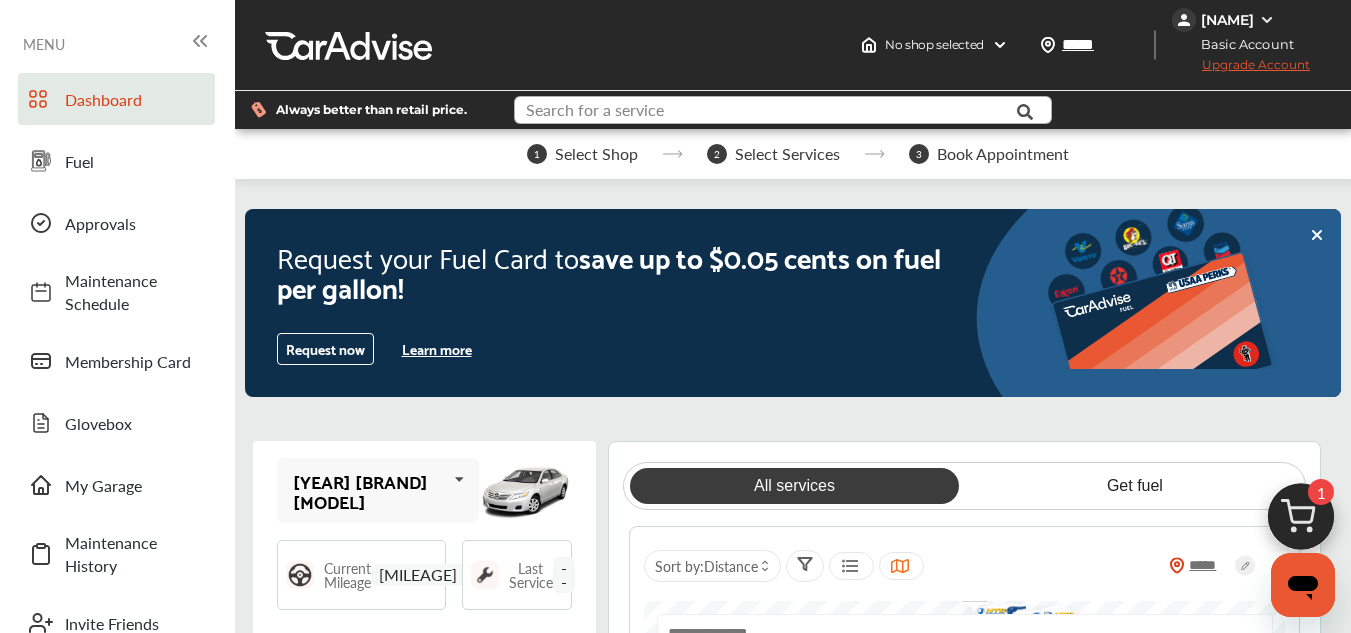 click at bounding box center (768, 112) 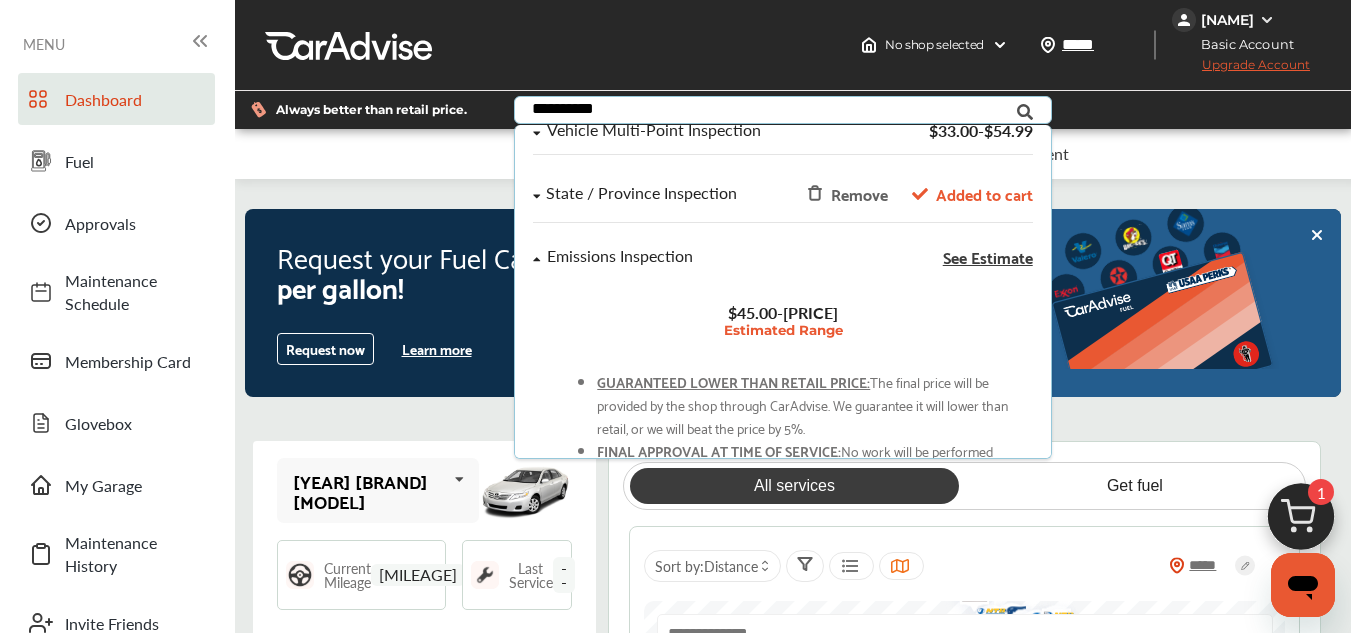 scroll, scrollTop: 243, scrollLeft: 0, axis: vertical 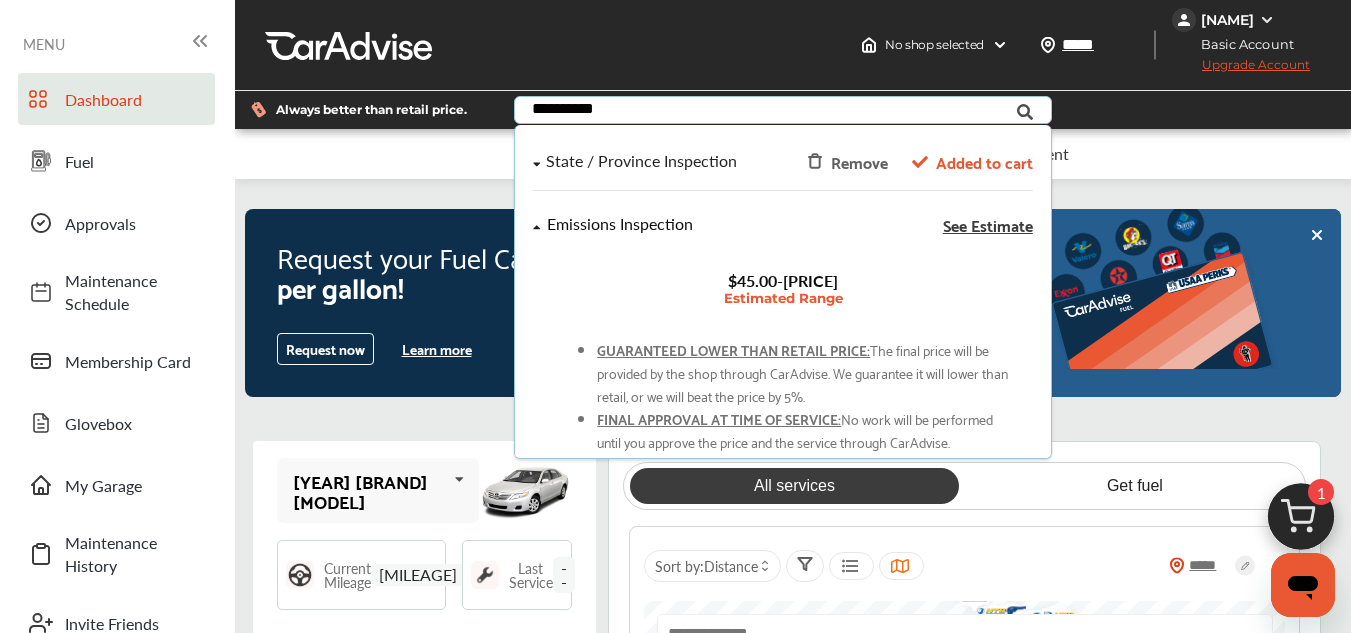 type on "**********" 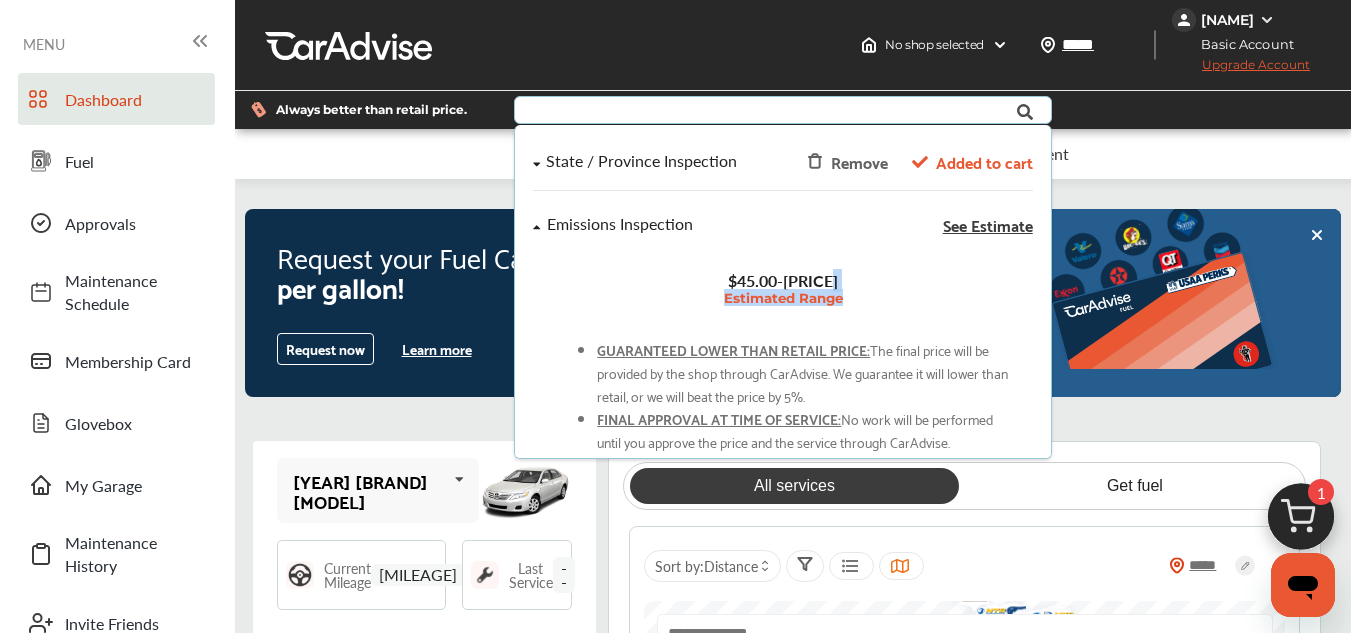 drag, startPoint x: 1034, startPoint y: 274, endPoint x: 1040, endPoint y: 298, distance: 24.738634 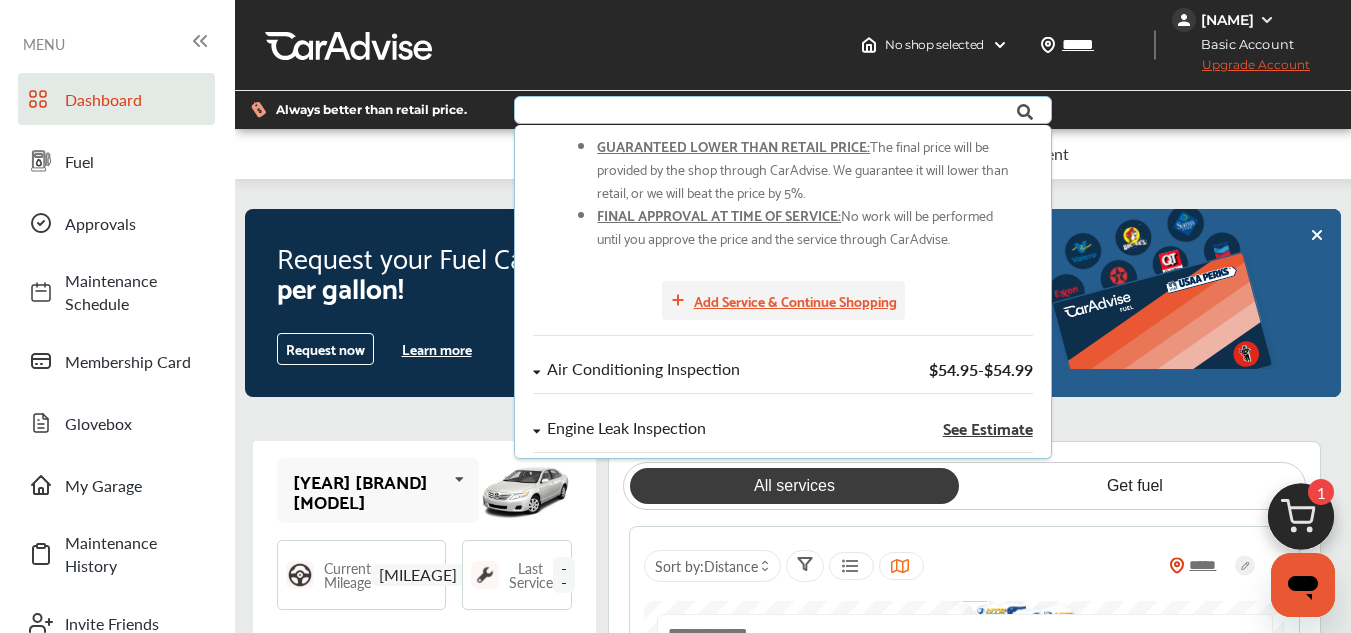 scroll, scrollTop: 451, scrollLeft: 0, axis: vertical 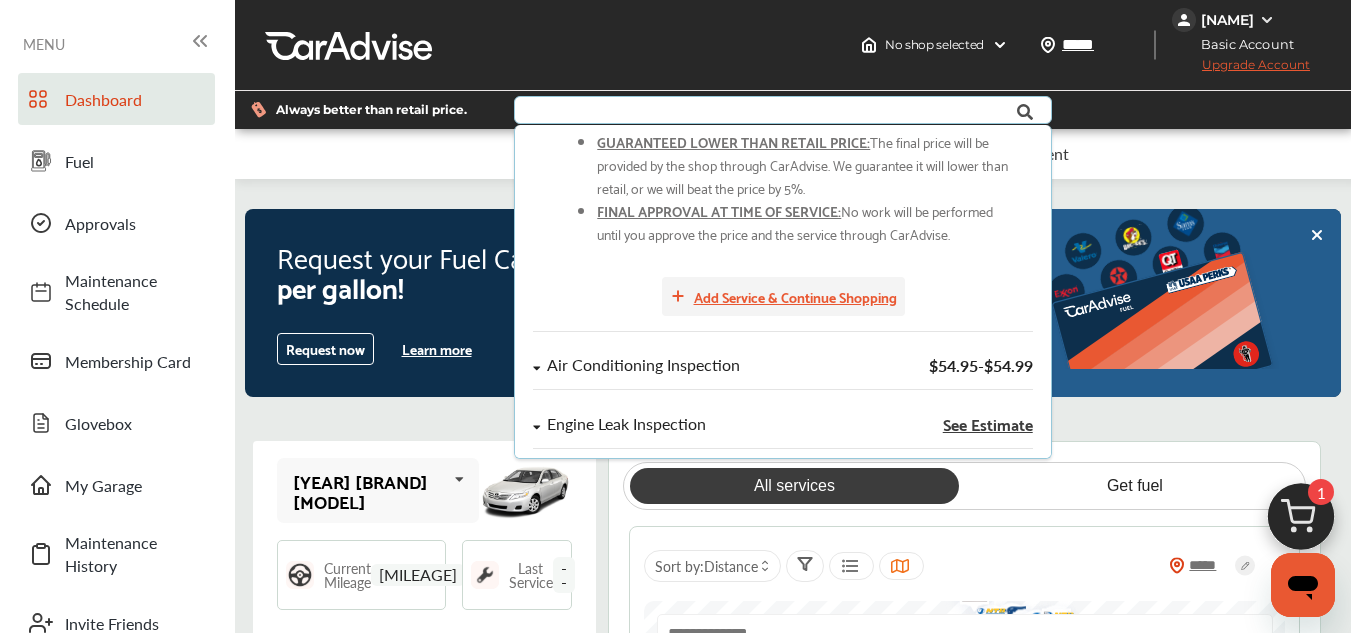 click on "Add Service & Continue Shopping" at bounding box center [795, 296] 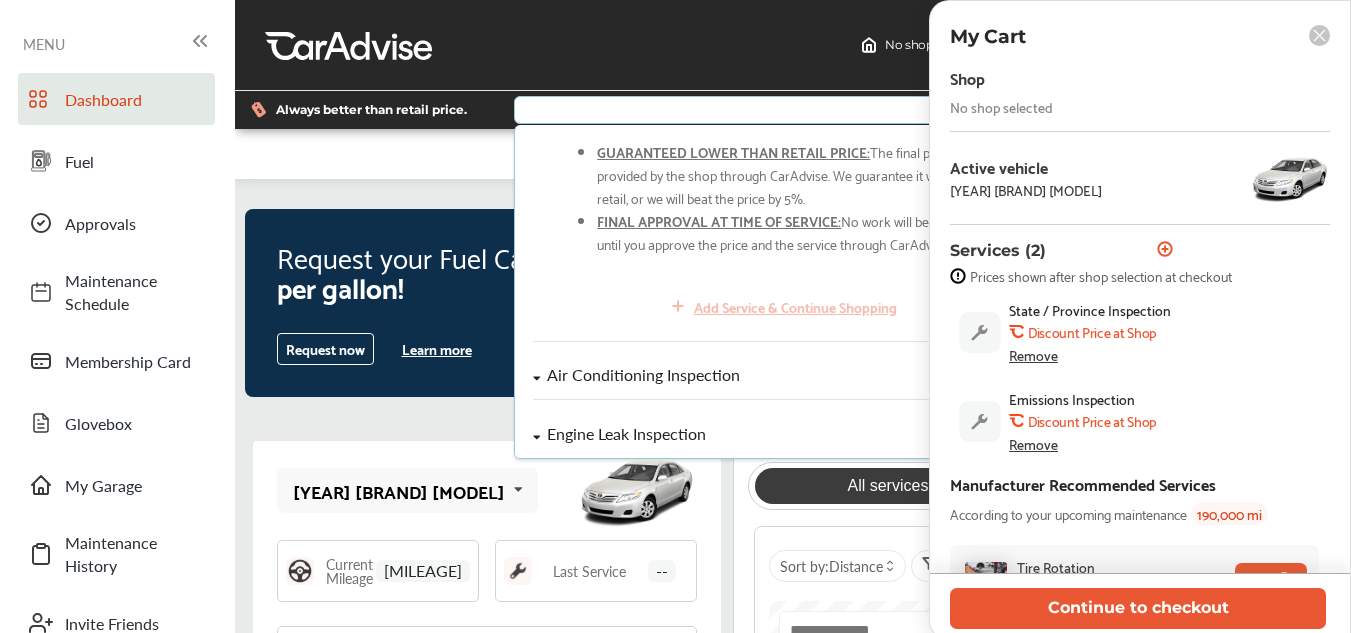scroll, scrollTop: 461, scrollLeft: 0, axis: vertical 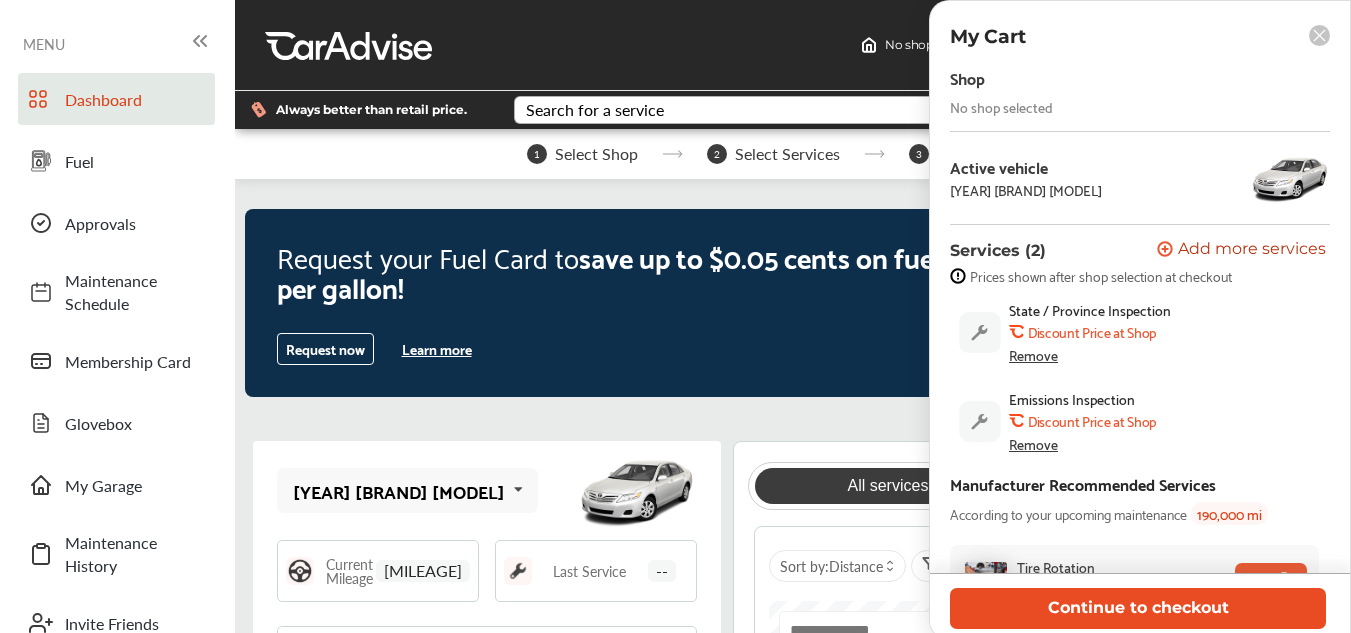 click on "Continue to checkout" at bounding box center [1138, 608] 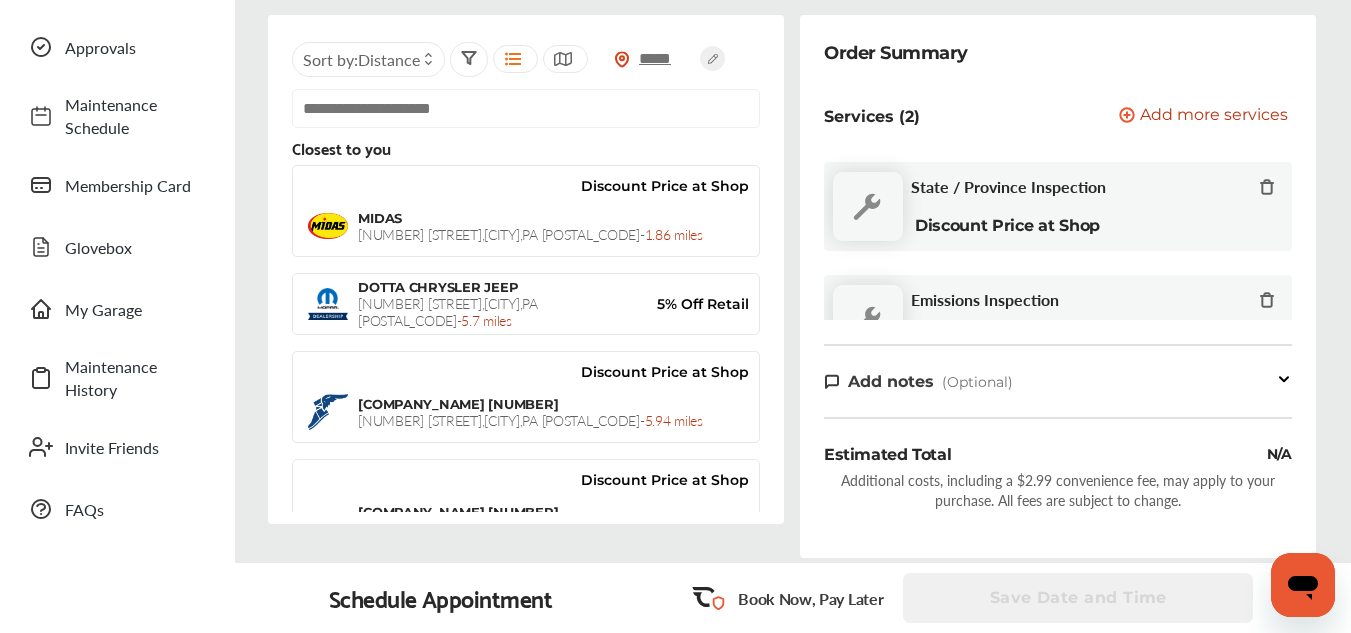 scroll, scrollTop: 168, scrollLeft: 0, axis: vertical 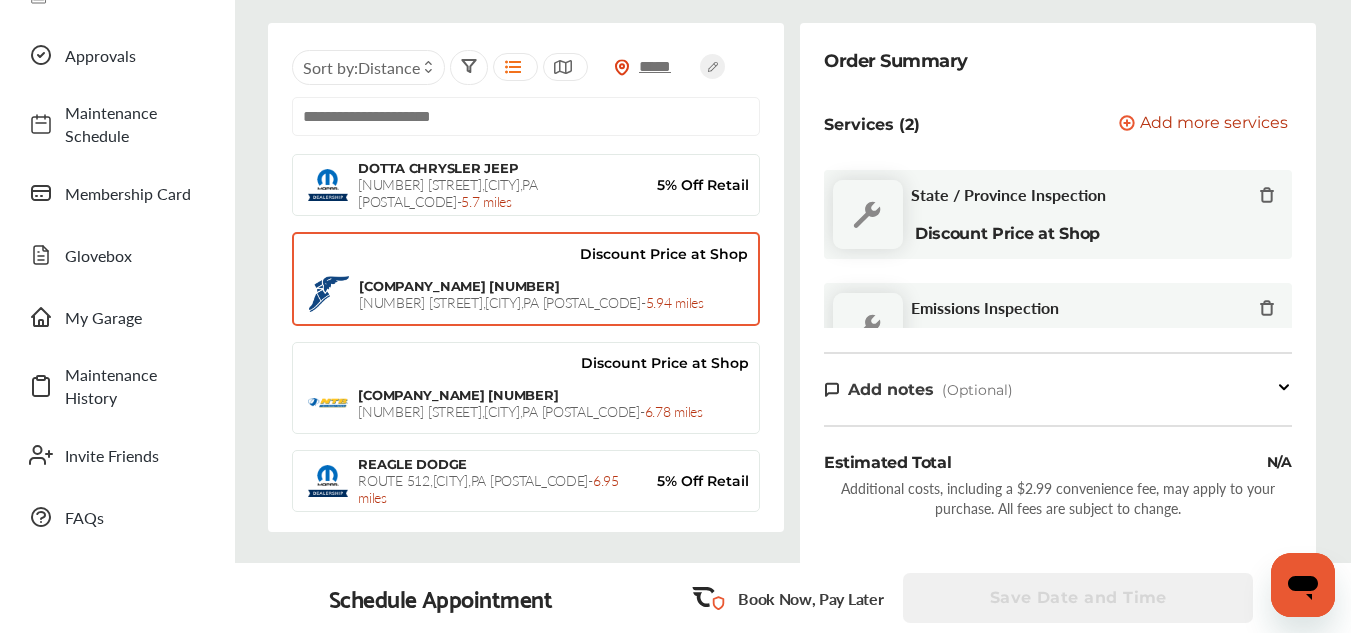 click on "102 COMMERCE WAY ,  STOCKERTOWN ,  PA   18083  -  5.94 miles" at bounding box center [531, 302] 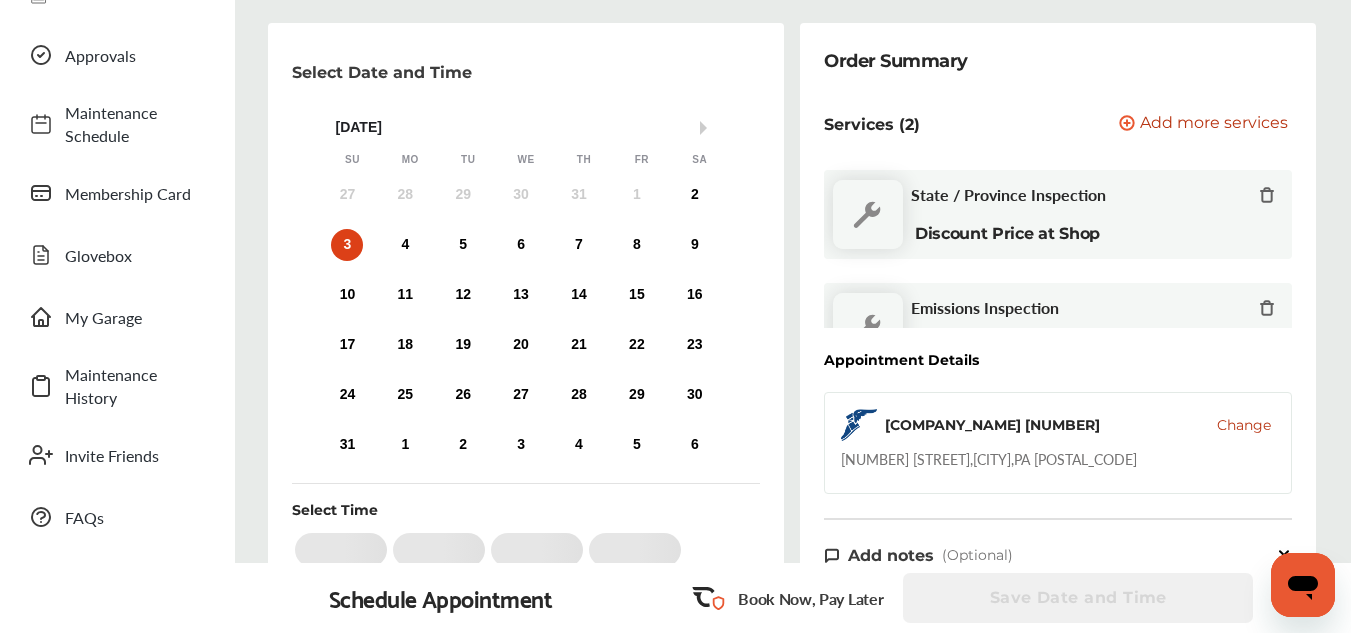 scroll, scrollTop: 97, scrollLeft: 0, axis: vertical 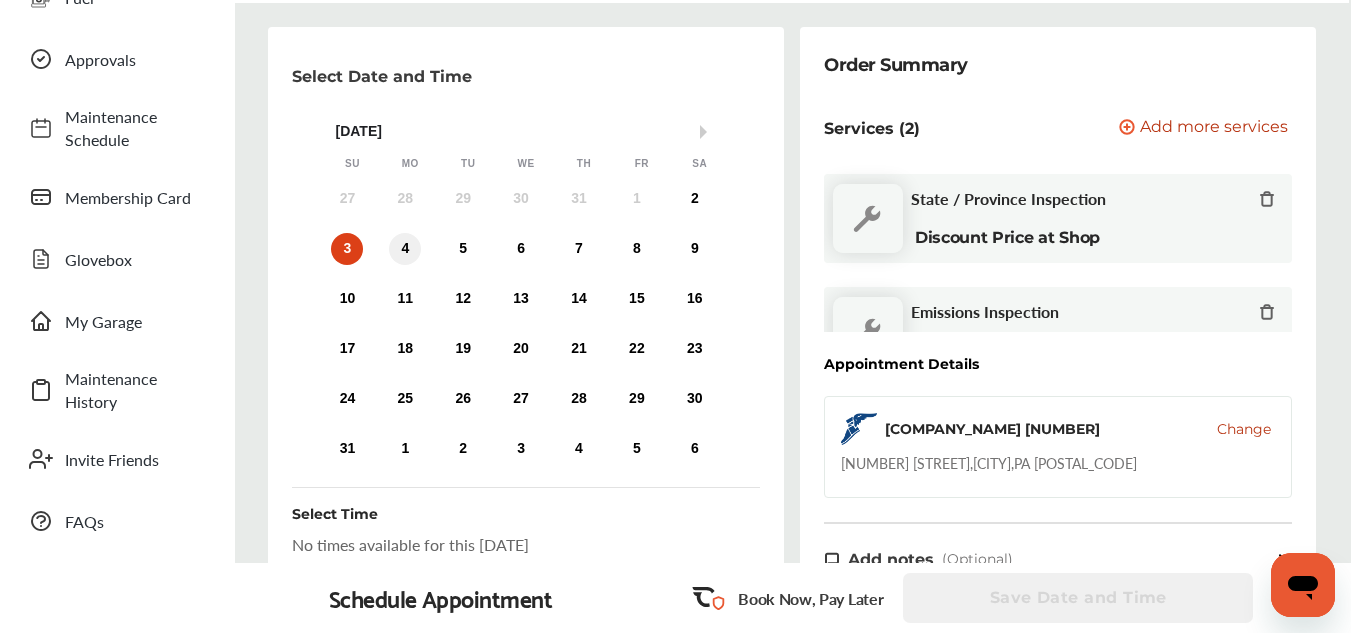 click on "4" at bounding box center [405, 249] 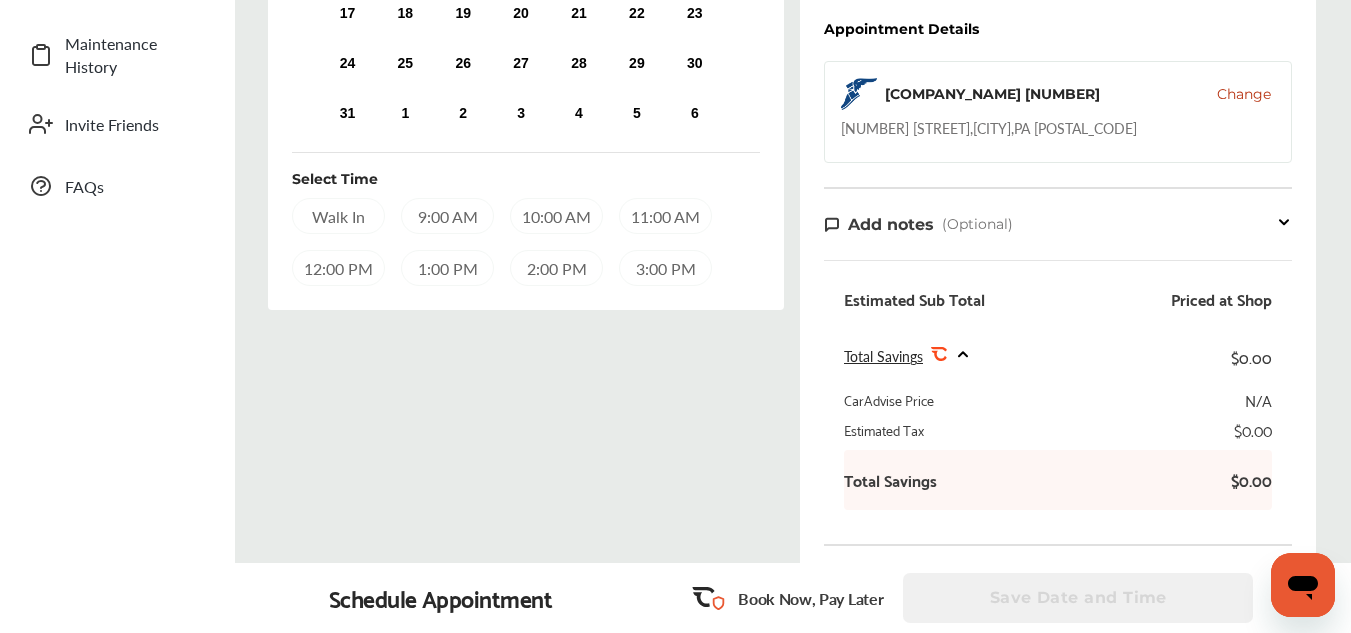 scroll, scrollTop: 393, scrollLeft: 0, axis: vertical 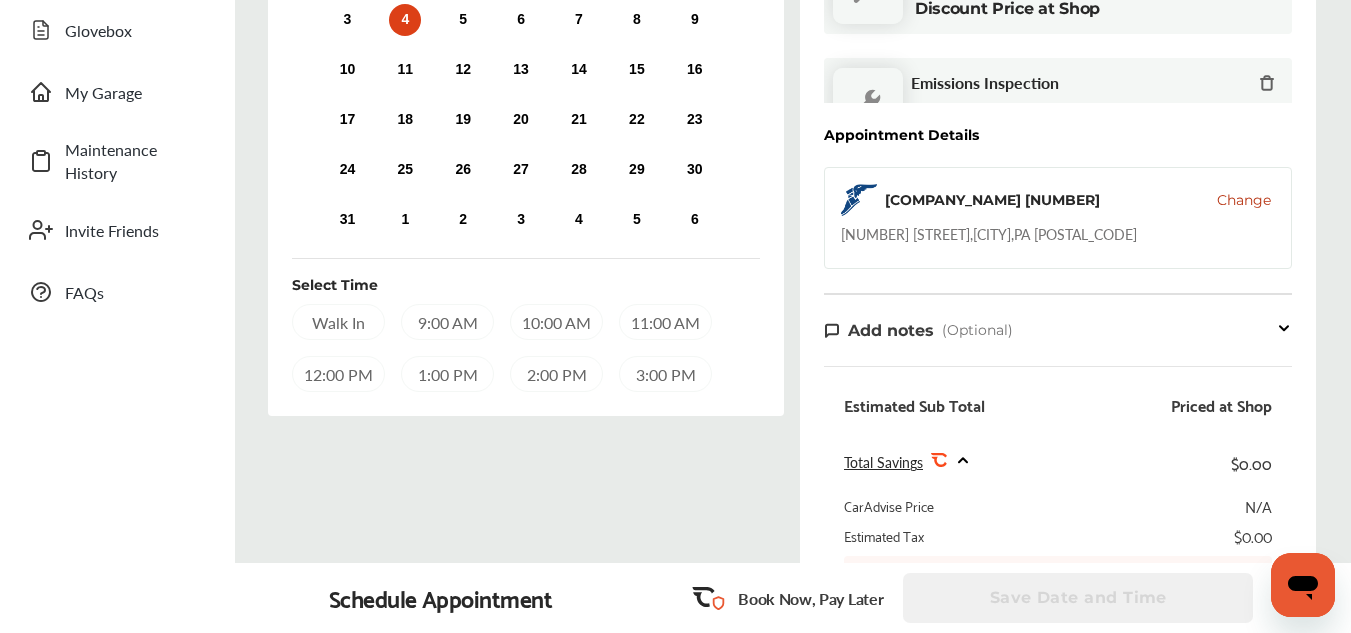 click on "3:00 PM" at bounding box center [665, 374] 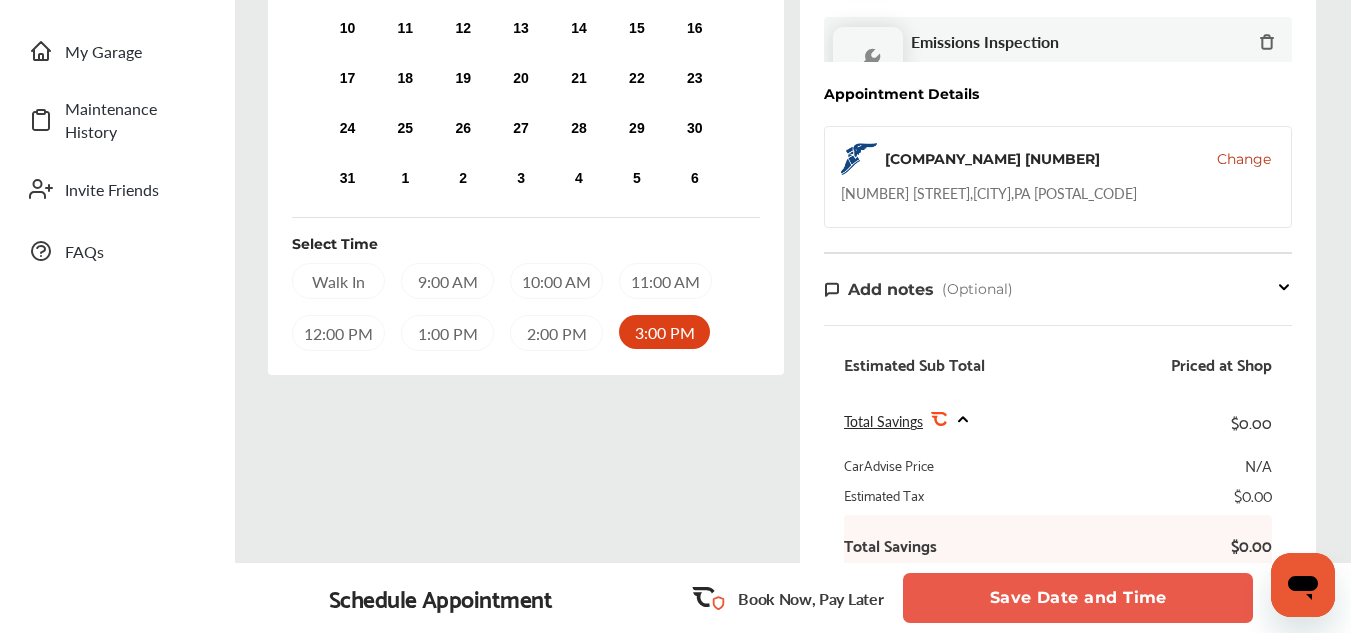 scroll, scrollTop: 441, scrollLeft: 0, axis: vertical 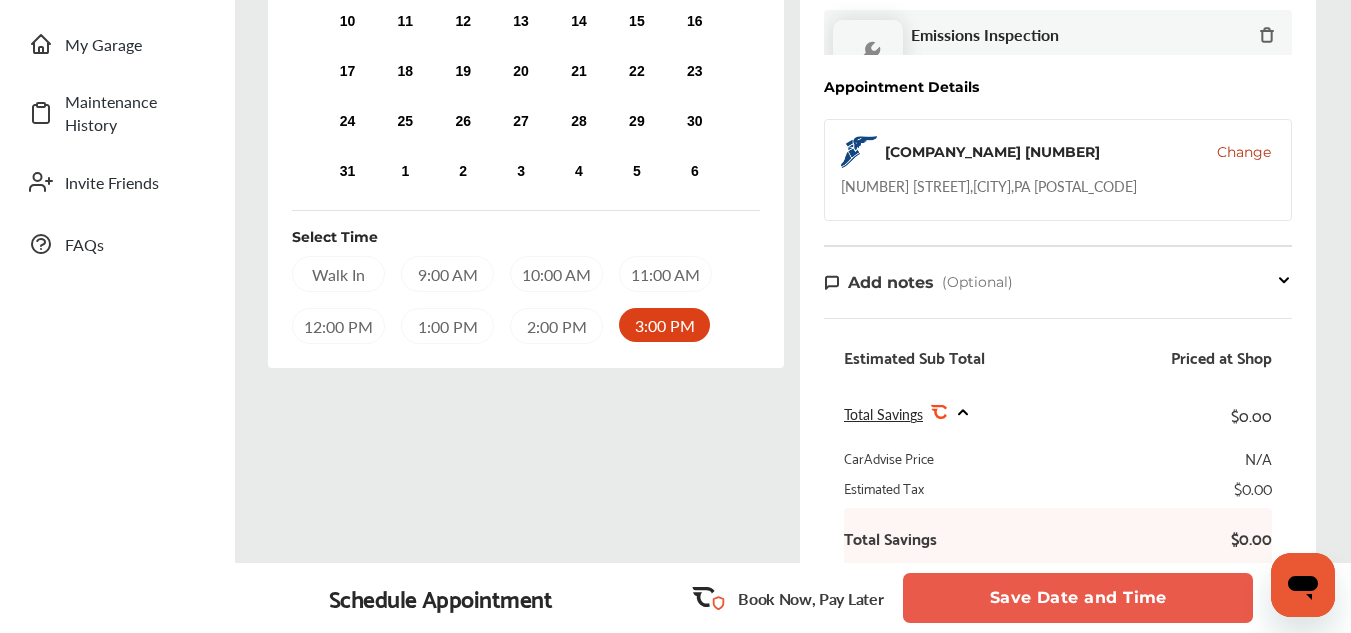 click on "Save Date and Time" at bounding box center [1078, 598] 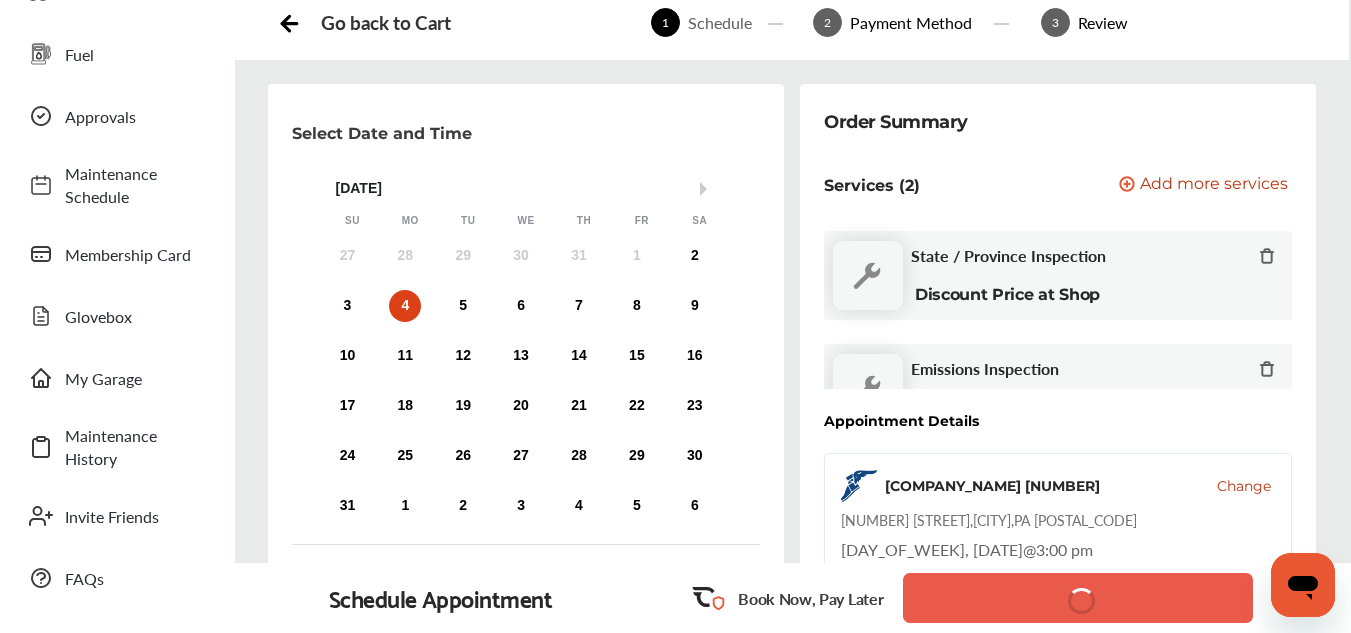 scroll, scrollTop: 0, scrollLeft: 0, axis: both 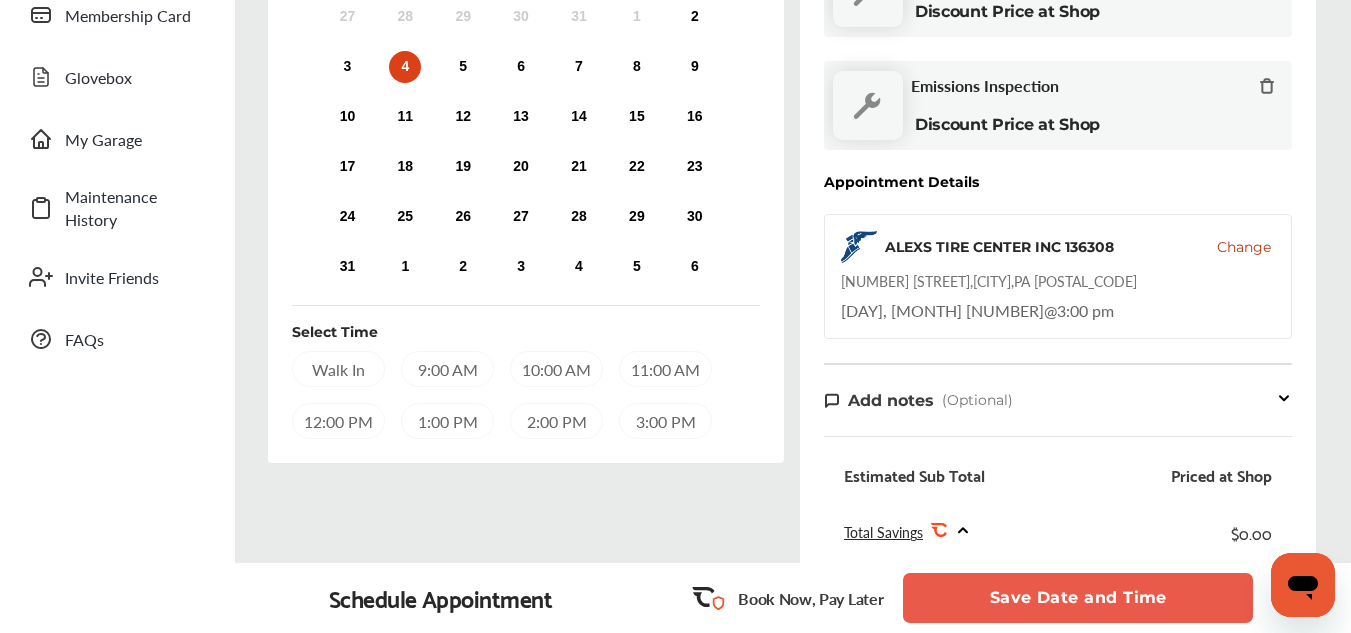 click on "3:00 PM" at bounding box center (665, 421) 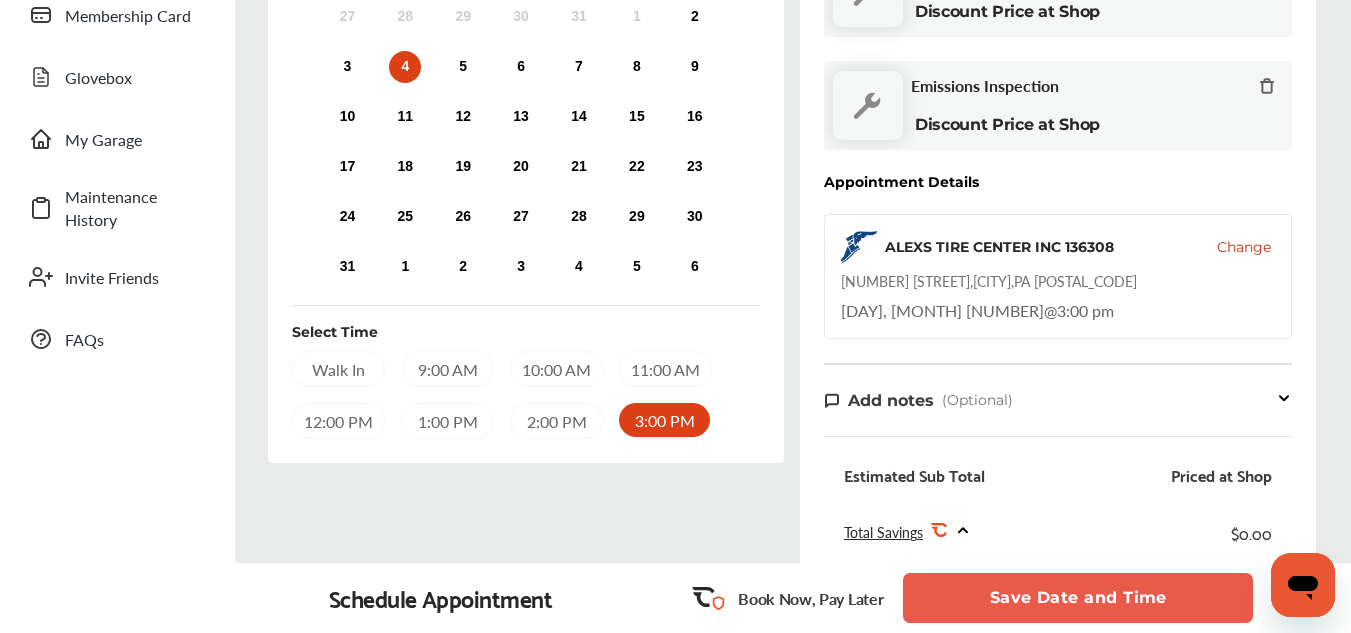 click on "Save Date and Time" at bounding box center [1078, 598] 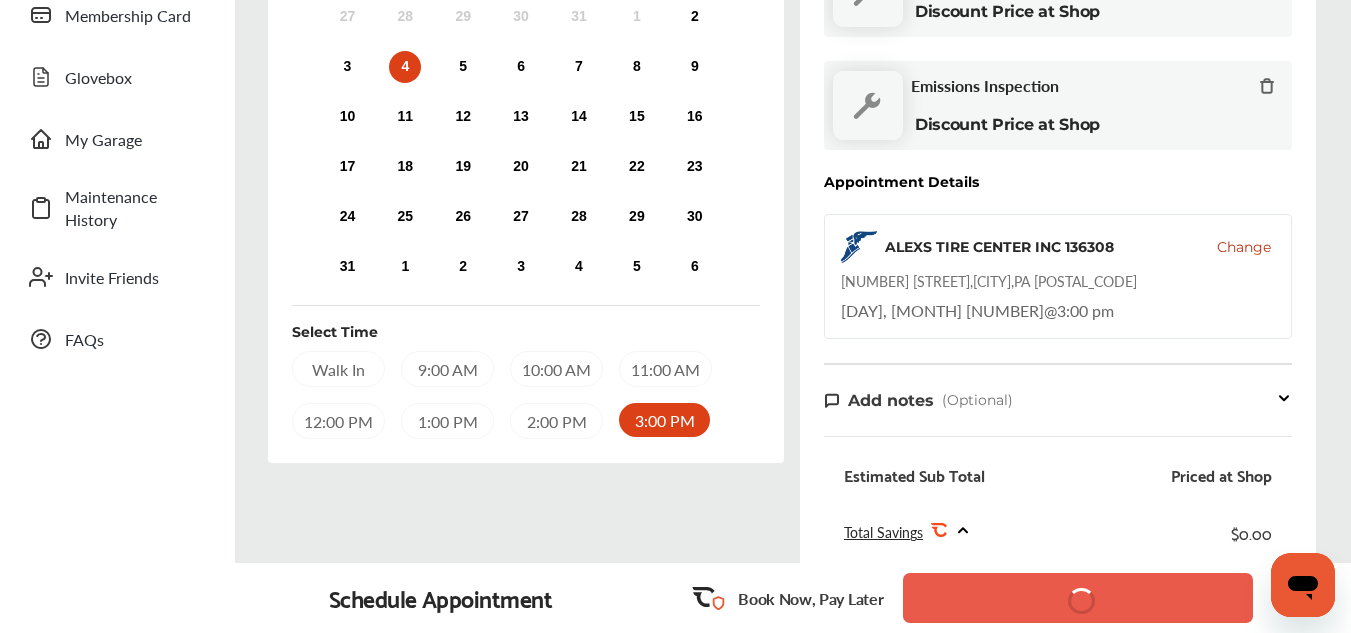 scroll, scrollTop: 220, scrollLeft: 0, axis: vertical 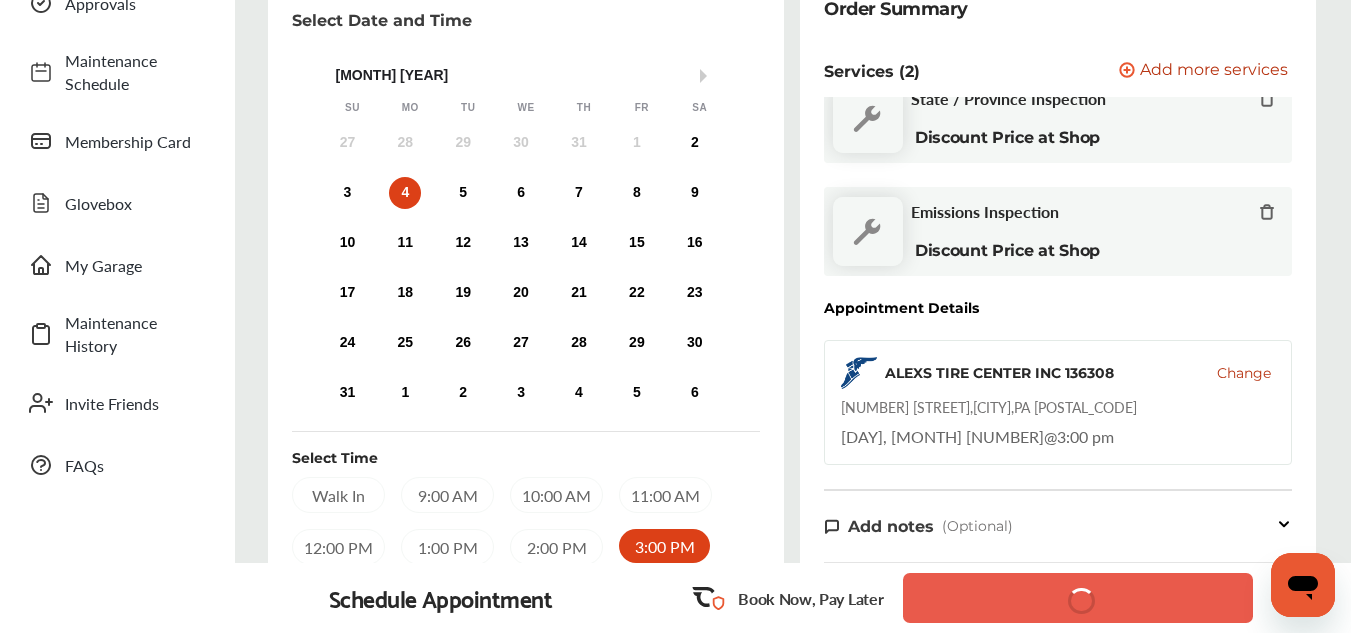 click on "Change" at bounding box center [1244, 373] 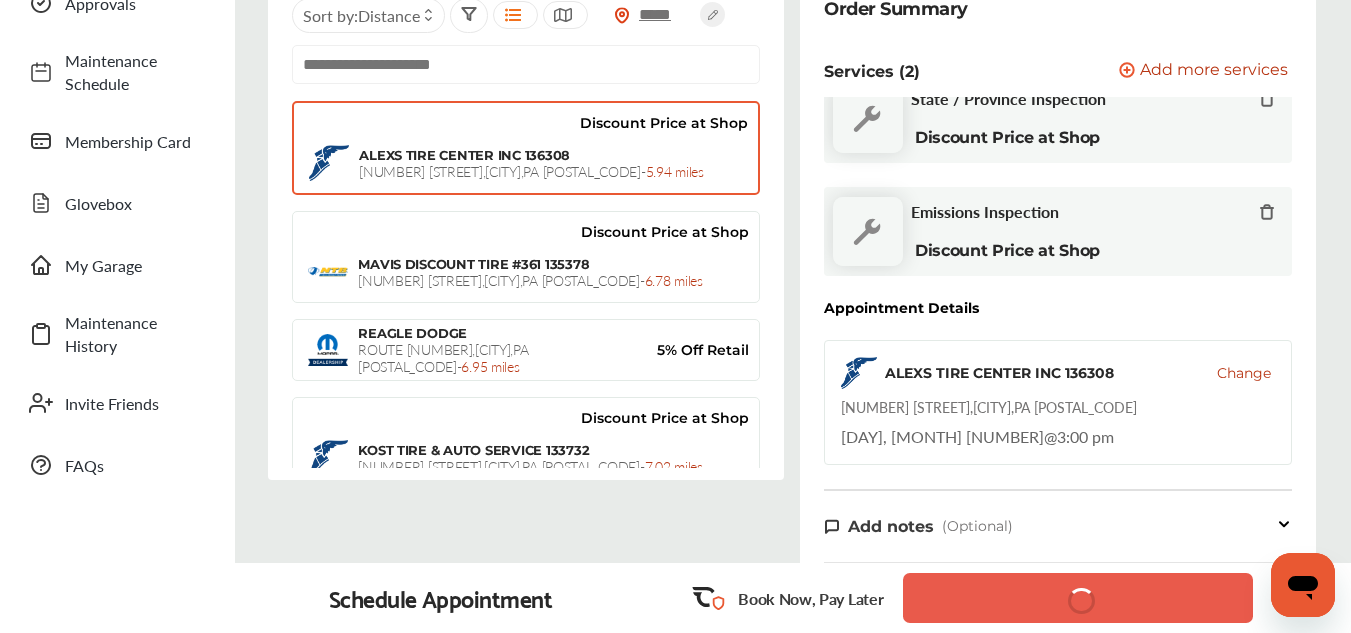 scroll, scrollTop: 254, scrollLeft: 0, axis: vertical 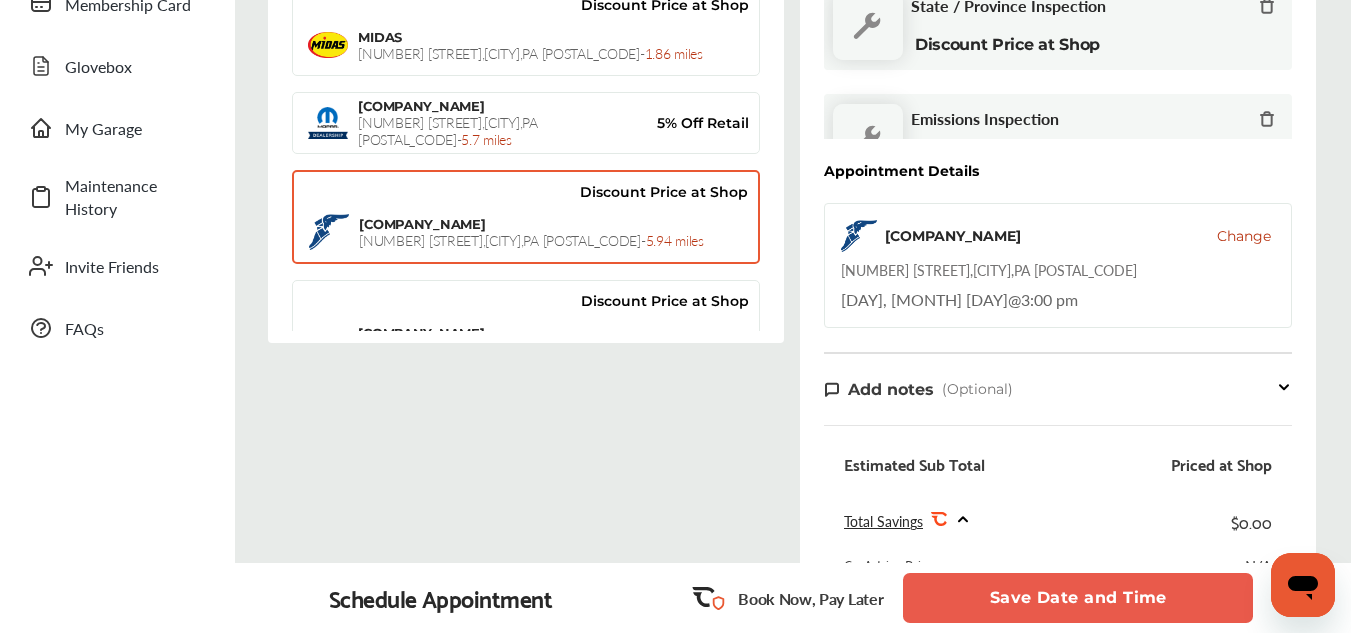 click on "Order Summary Services (2) Add a service
Add more services State / Province Inspection
Discount Price at Shop Emissions Inspection
Discount Price at Shop Appointment Details ALEXS TIRE CENTER INC [NUMBER] Change [NUMBER] [STREET_NAME] , [CITY] , [STATE] [POSTAL_CODE] [DAY_OF_WEEK], [MONTH] [DAY_NUMBER]  @  [TIME] Add notes (Optional)
Estimated Sub Total Priced at Shop Total Savings
.st0{fill:#FA4A1C;}
$[PRICE] CarAdvise Price N/A Estimated Tax $[PRICE] Total Savings $[PRICE] Estimated Total N/A Additional costs, including a $[PRICE] convenience fee, may apply to your purchase. All fees are subject to change." at bounding box center (1058, 342) 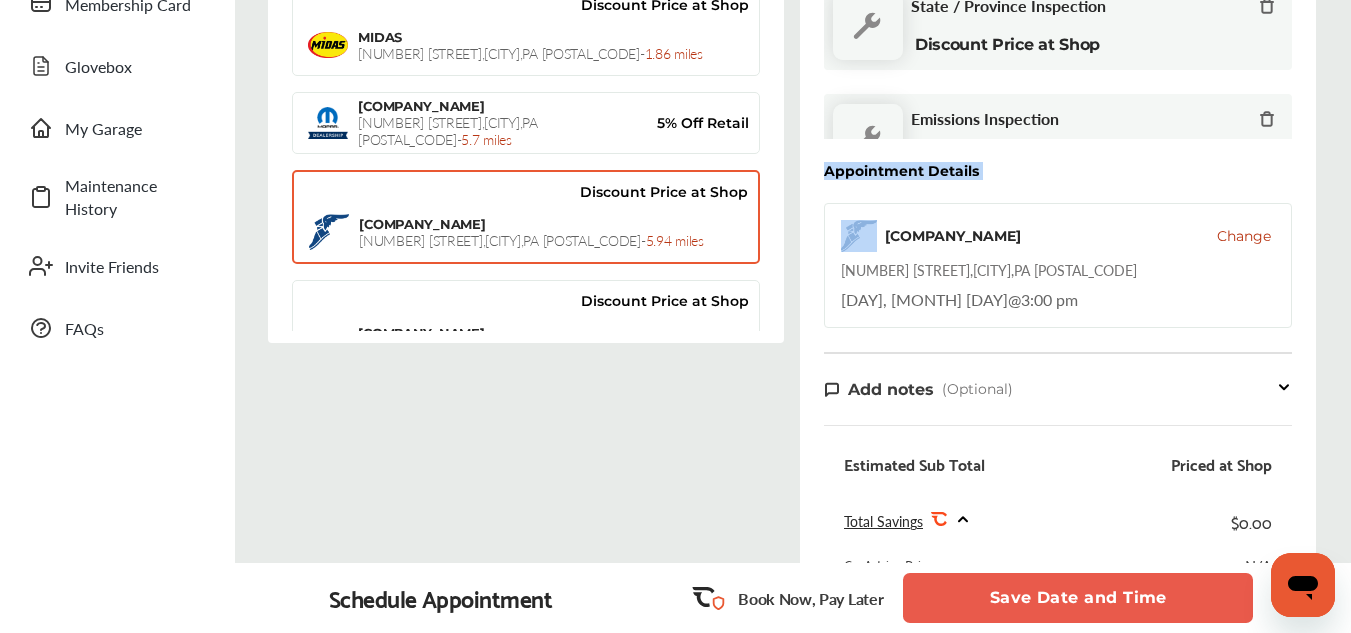 drag, startPoint x: 795, startPoint y: 176, endPoint x: 792, endPoint y: 205, distance: 29.15476 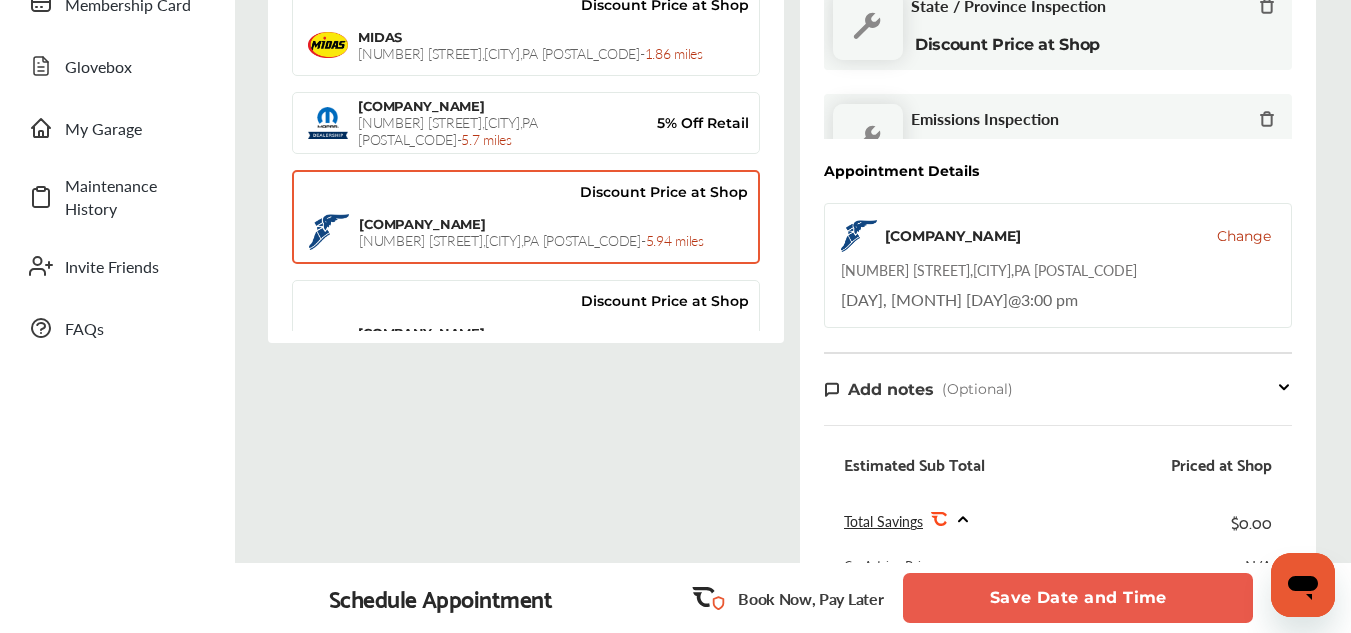 click on "Discount Price at Shop" 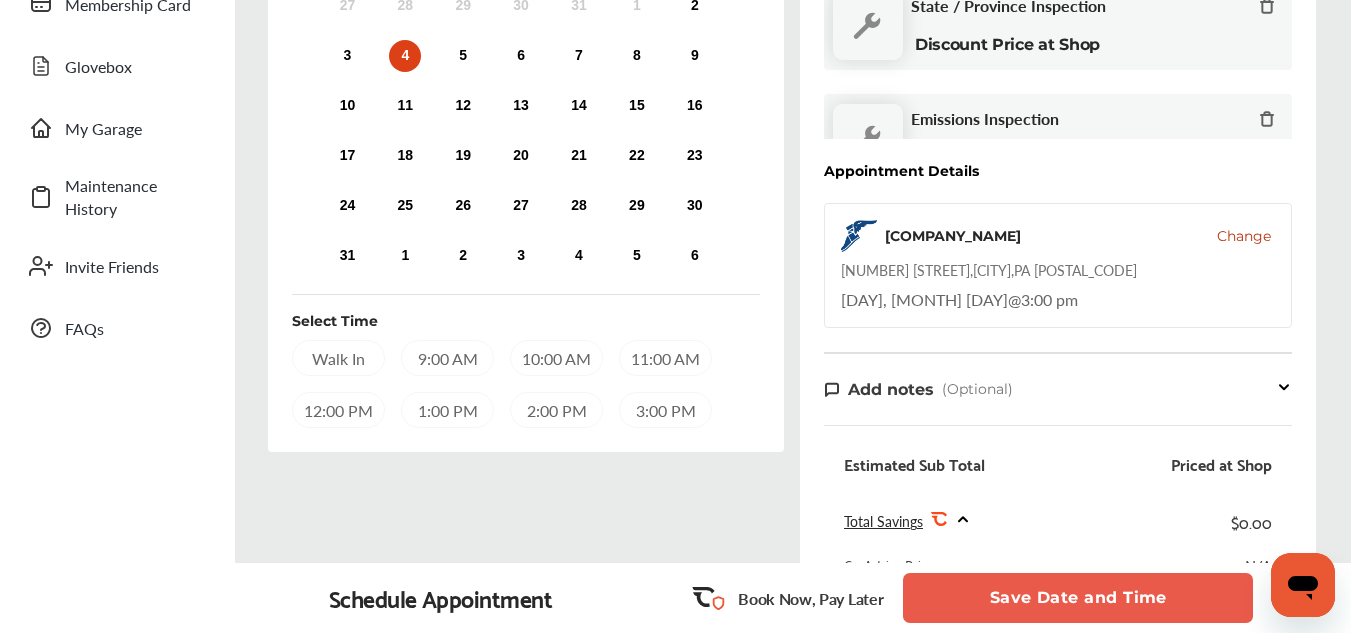 click on "3:00 PM" at bounding box center (665, 410) 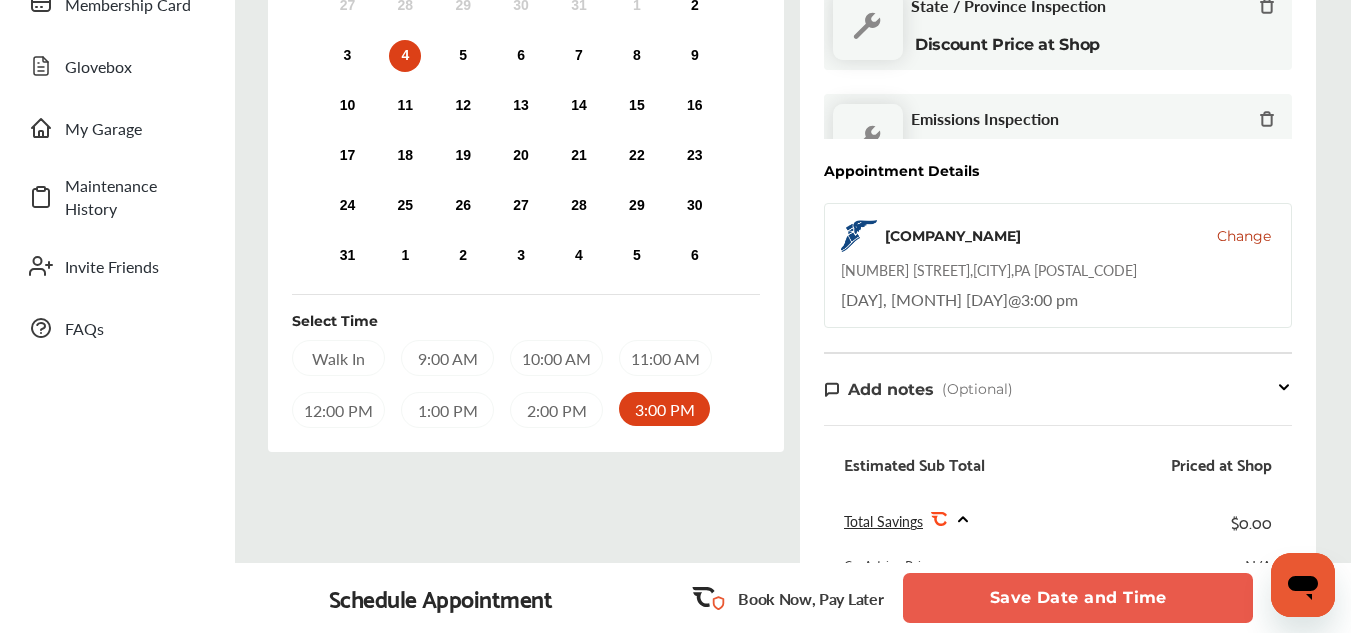 click on "Walk In 9:00 AM 10:00 AM 11:00 AM 12:00 PM 1:00 PM 2:00 PM 3:00 PM" at bounding box center [526, 384] 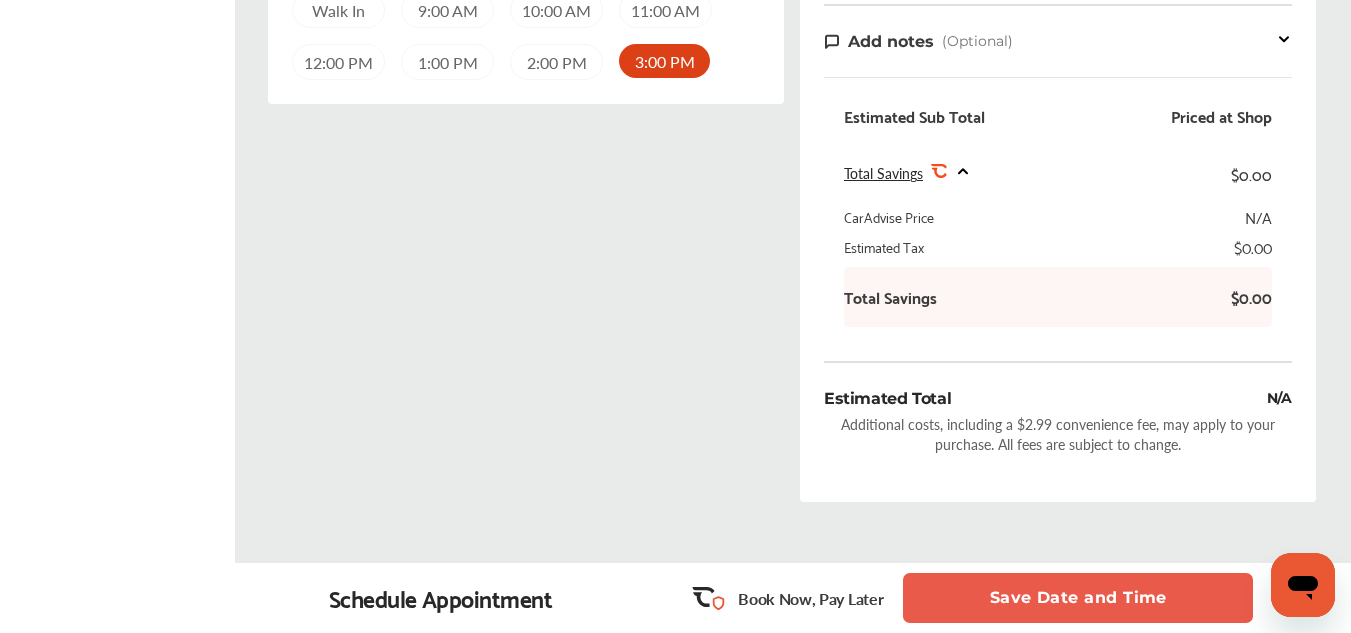 scroll, scrollTop: 824, scrollLeft: 0, axis: vertical 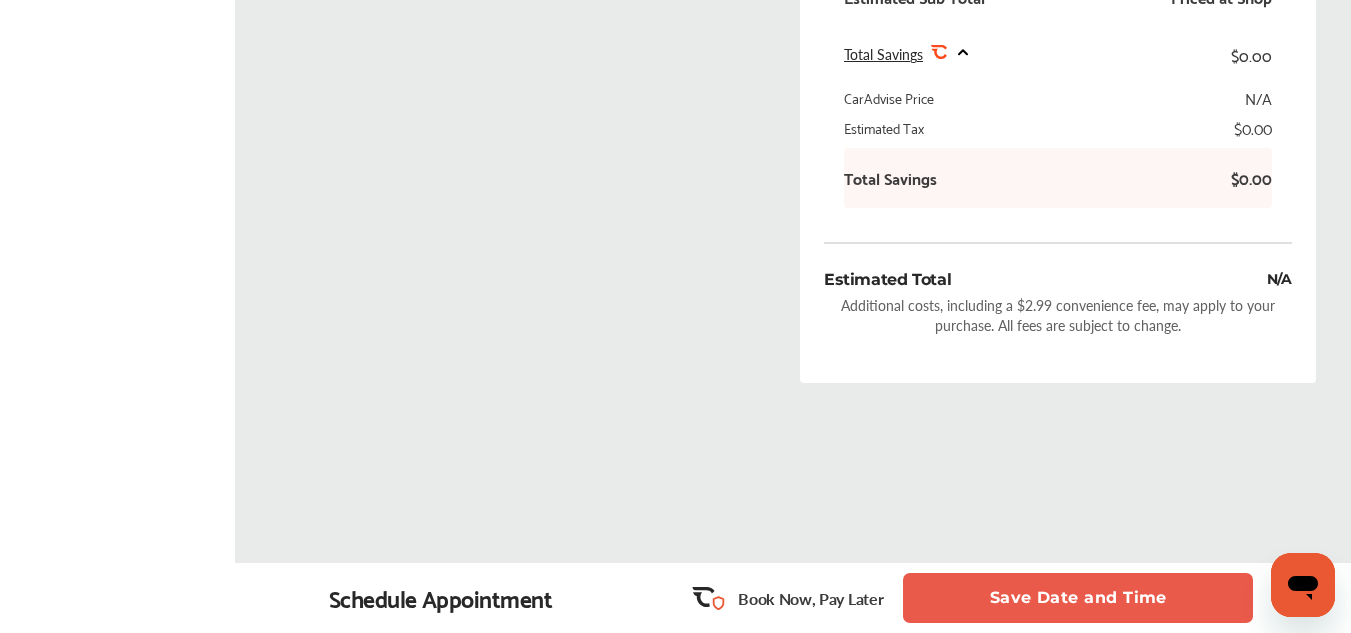 click on "Save Date and Time" at bounding box center [1078, 598] 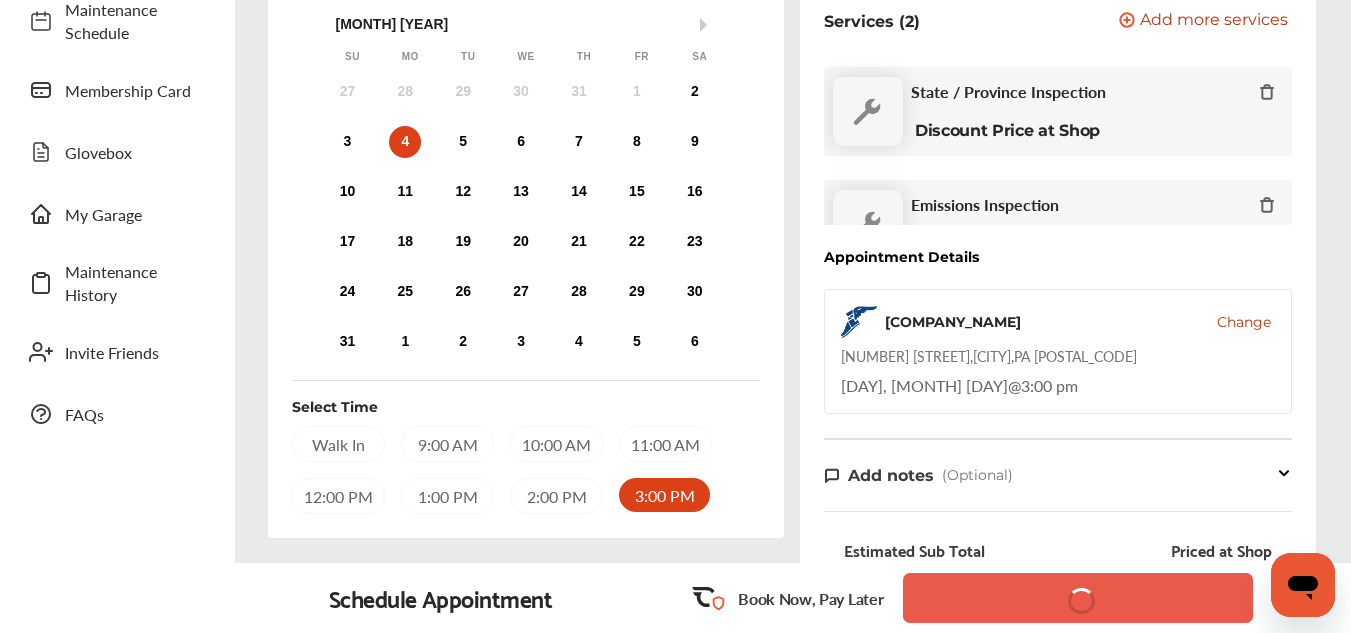 scroll, scrollTop: 87, scrollLeft: 0, axis: vertical 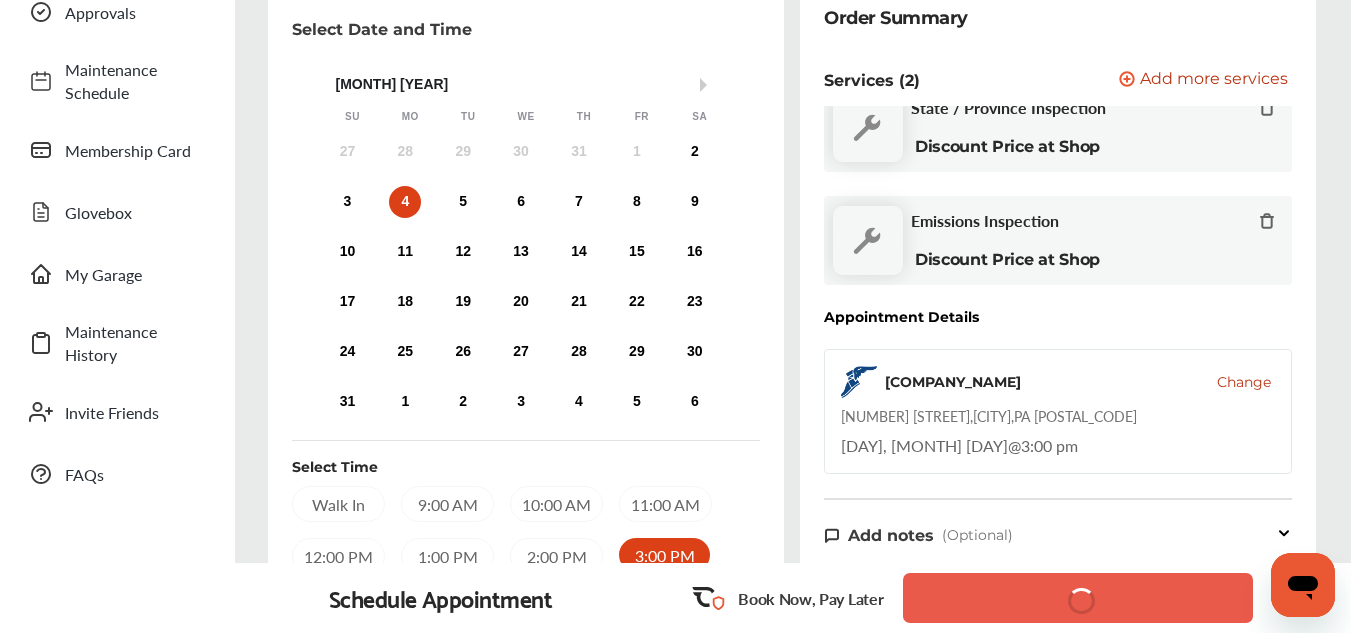 type 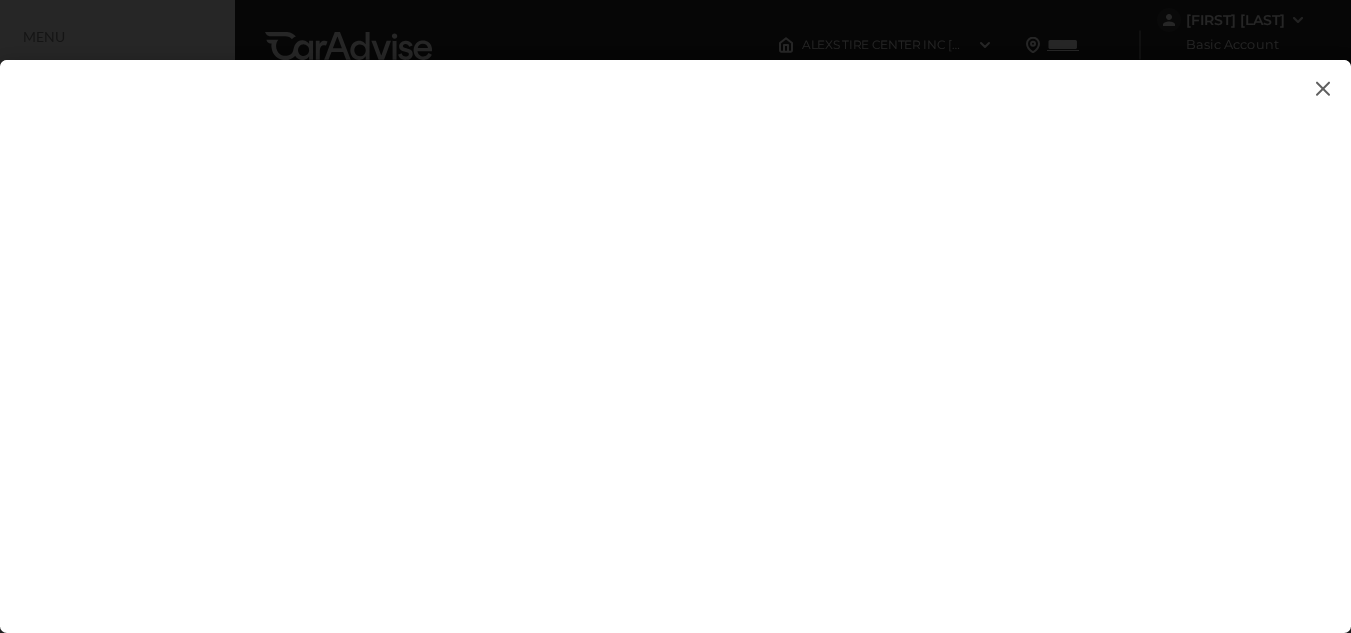scroll, scrollTop: 0, scrollLeft: 0, axis: both 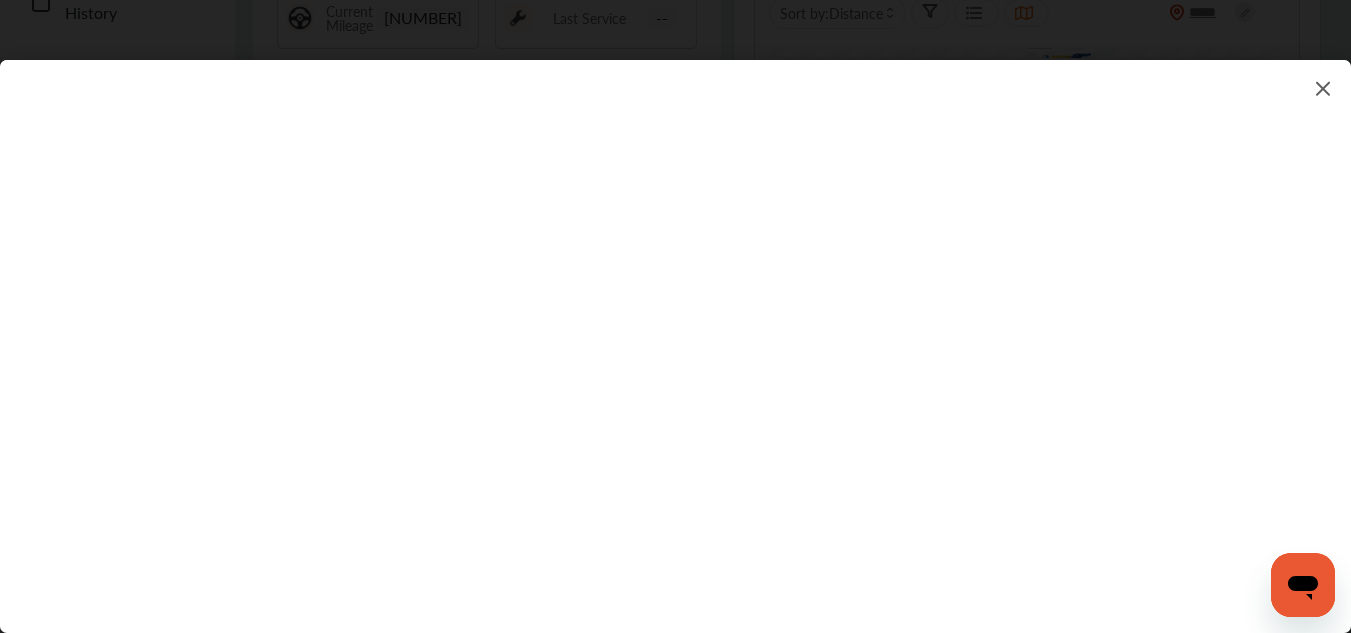 click at bounding box center [675, 326] 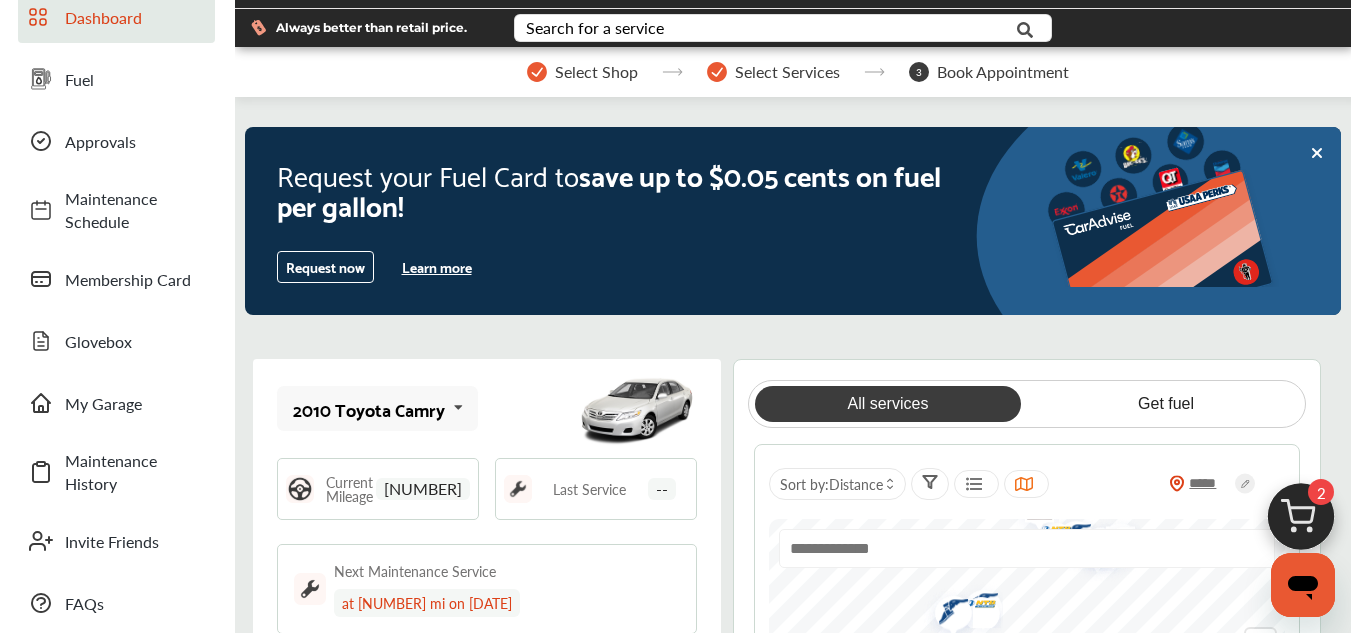scroll, scrollTop: 0, scrollLeft: 0, axis: both 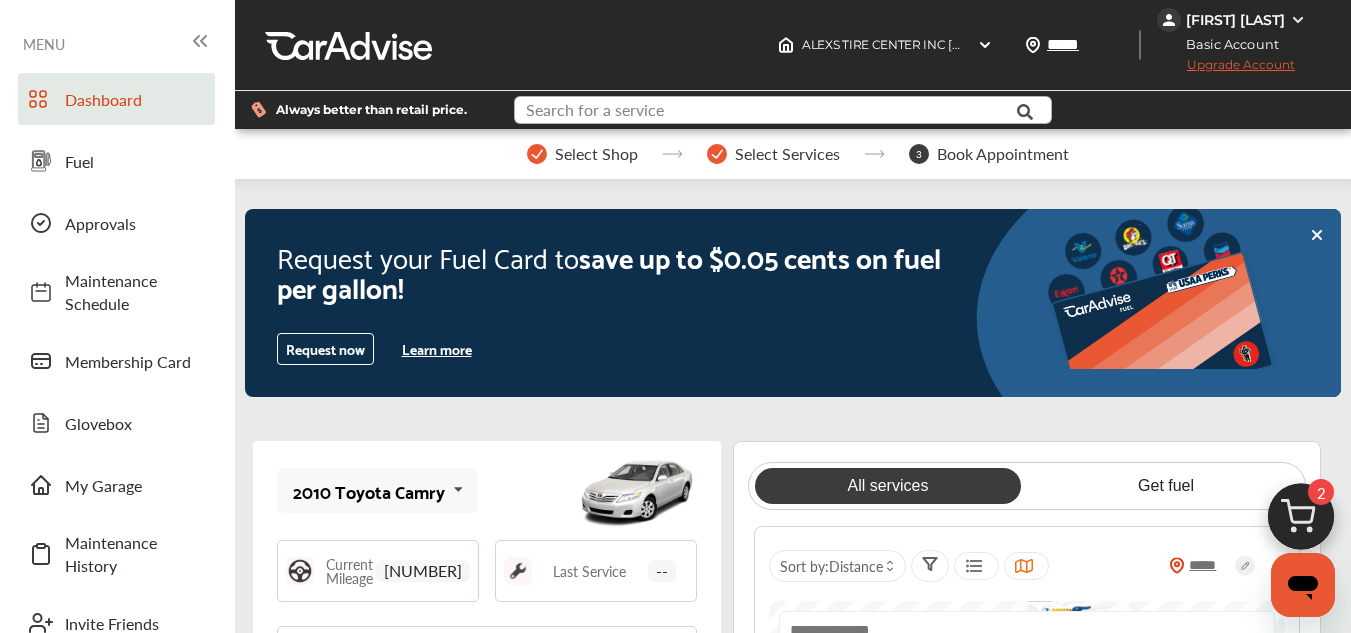 click at bounding box center [768, 112] 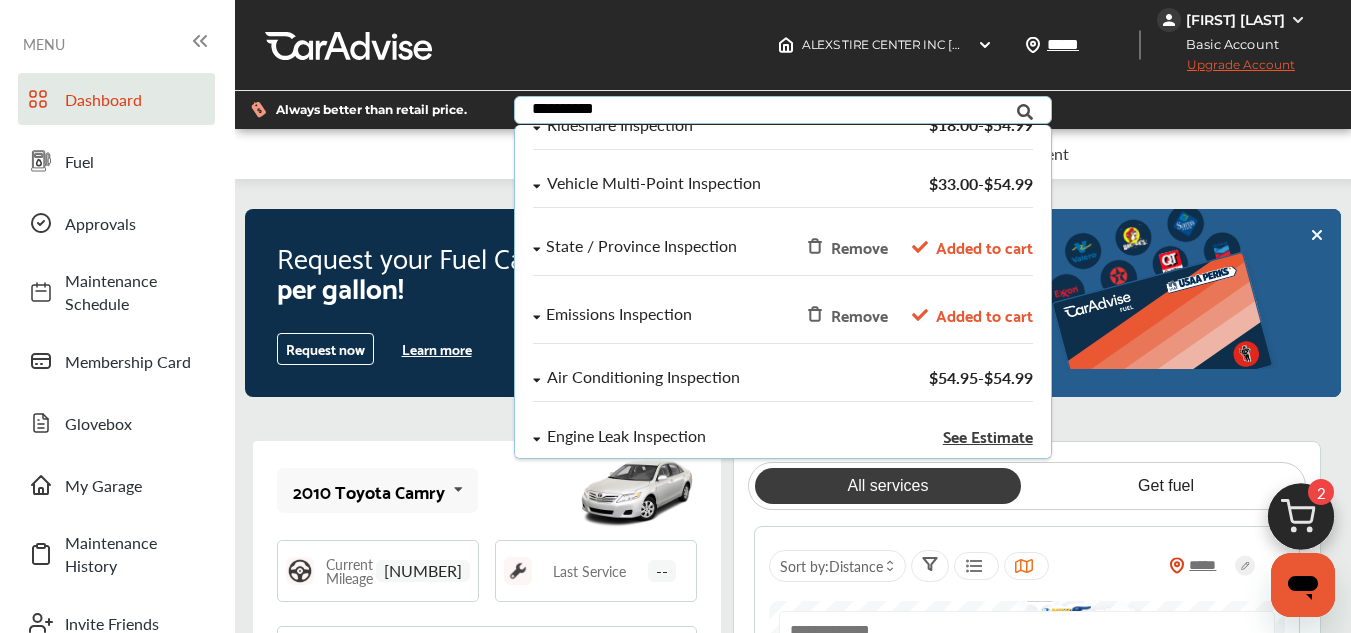 scroll, scrollTop: 204, scrollLeft: 0, axis: vertical 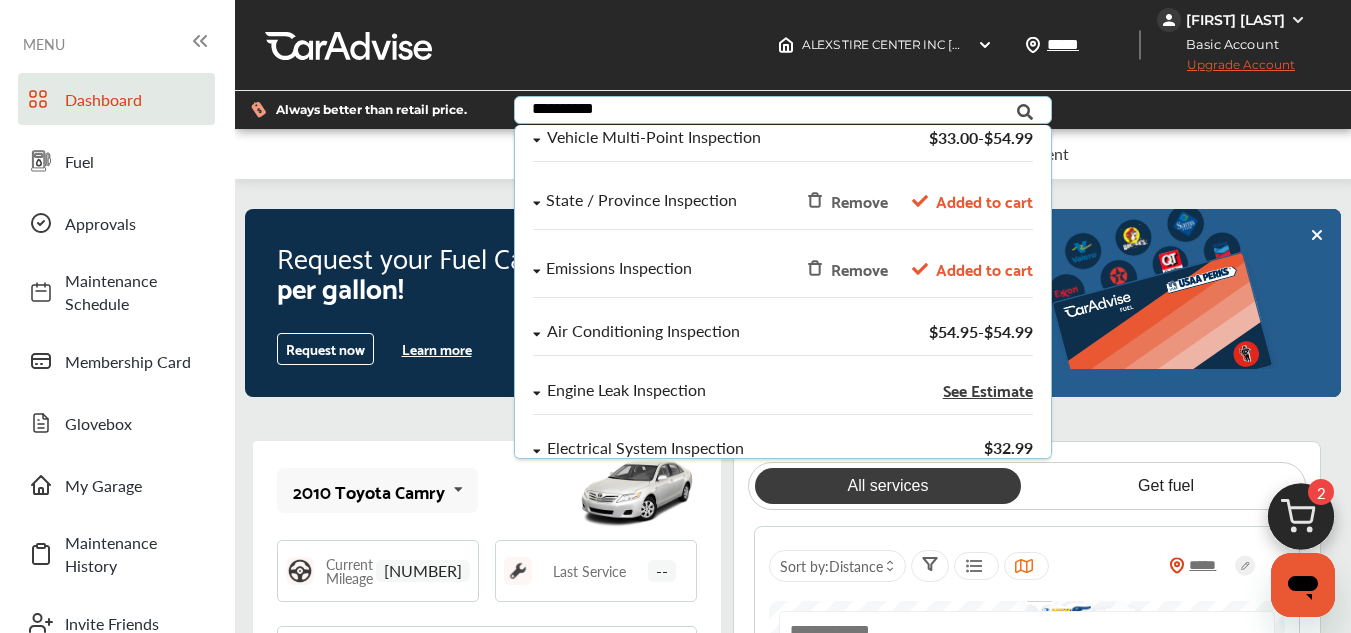 type on "**********" 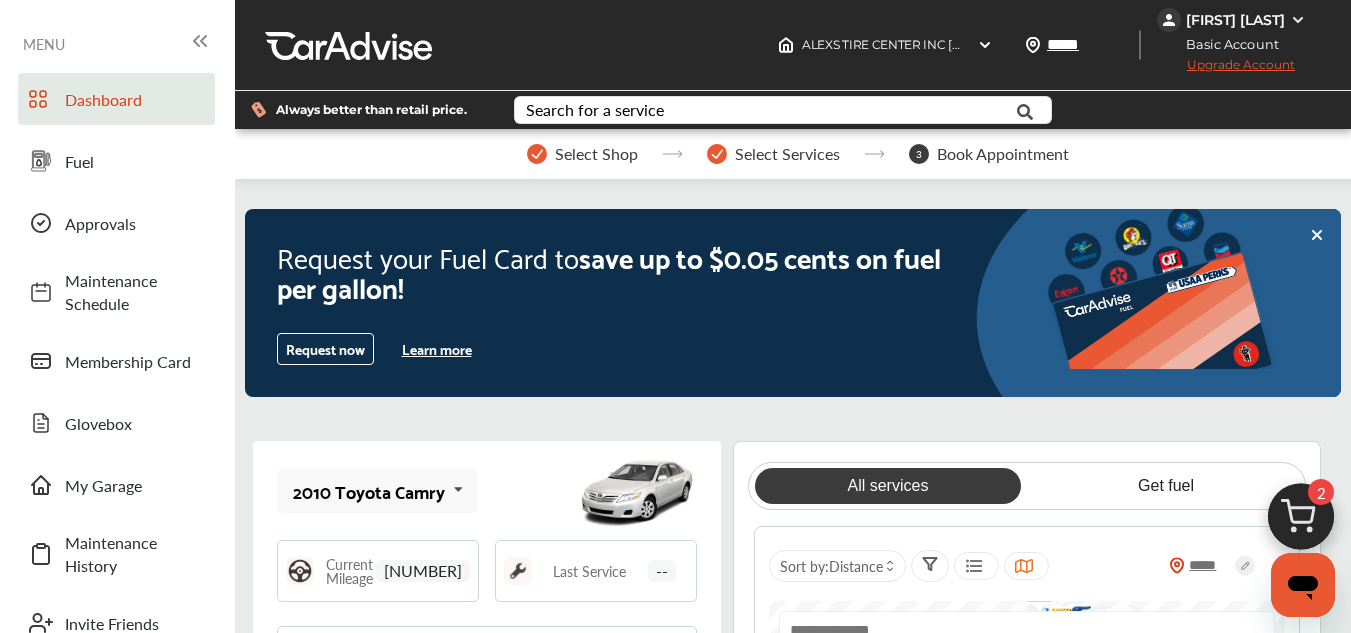 click on "Always better than retail price. Search for a service Search for... All Common Services Maintenance Schedules" at bounding box center (793, 110) 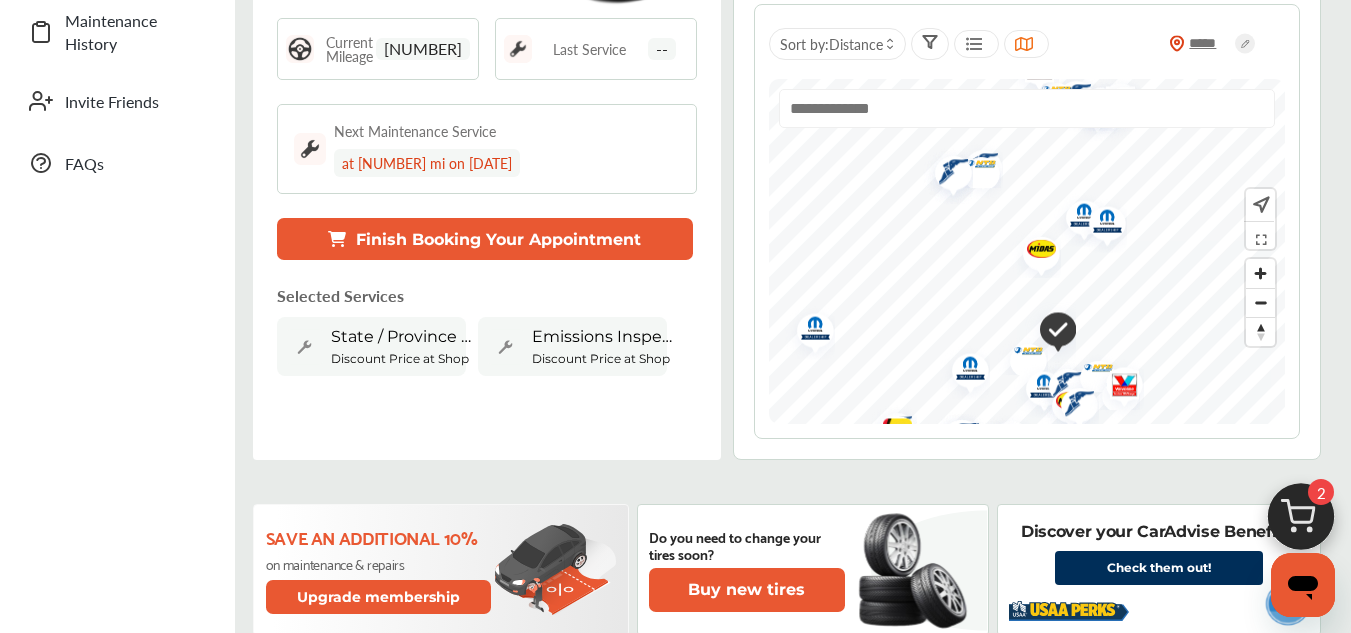 scroll, scrollTop: 534, scrollLeft: 0, axis: vertical 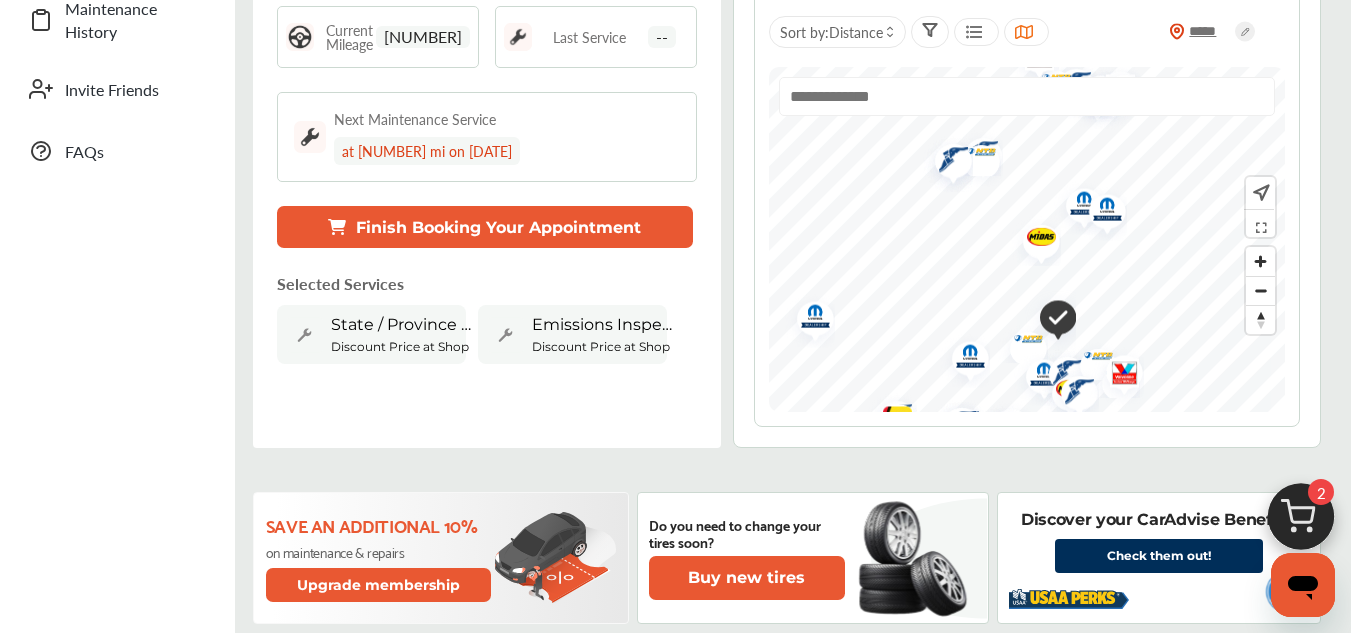 drag, startPoint x: 586, startPoint y: 252, endPoint x: 597, endPoint y: 252, distance: 11 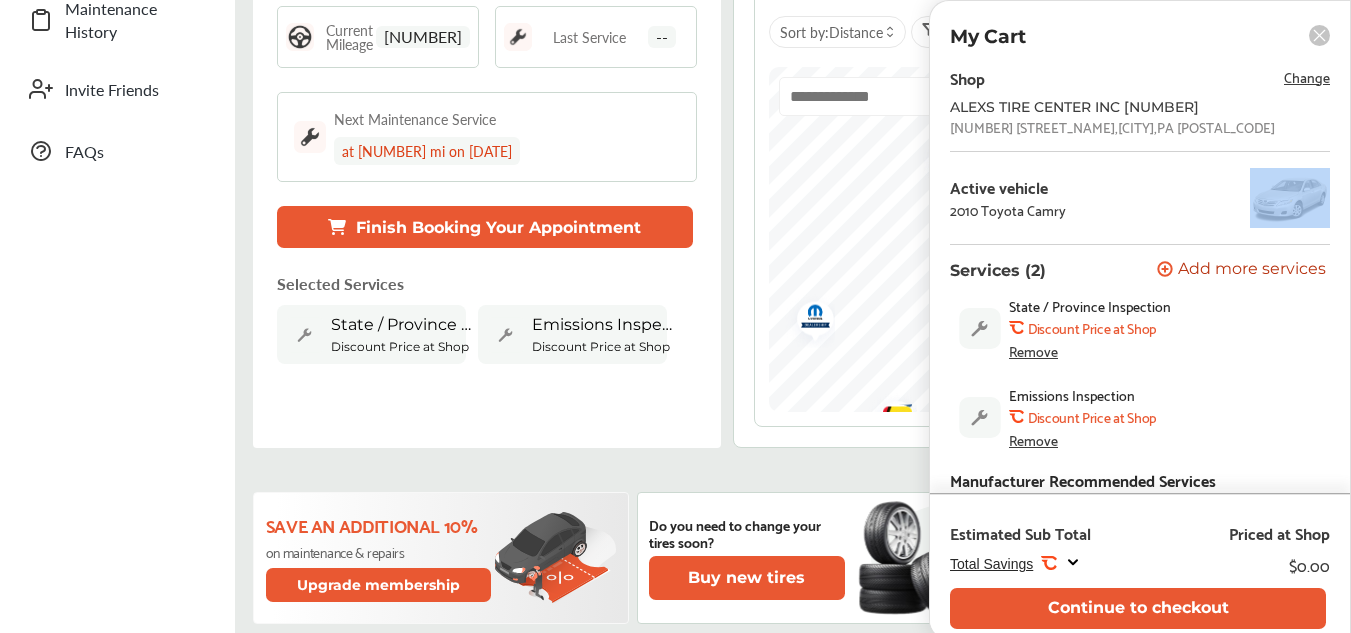 drag, startPoint x: 1331, startPoint y: 223, endPoint x: 1331, endPoint y: 235, distance: 12 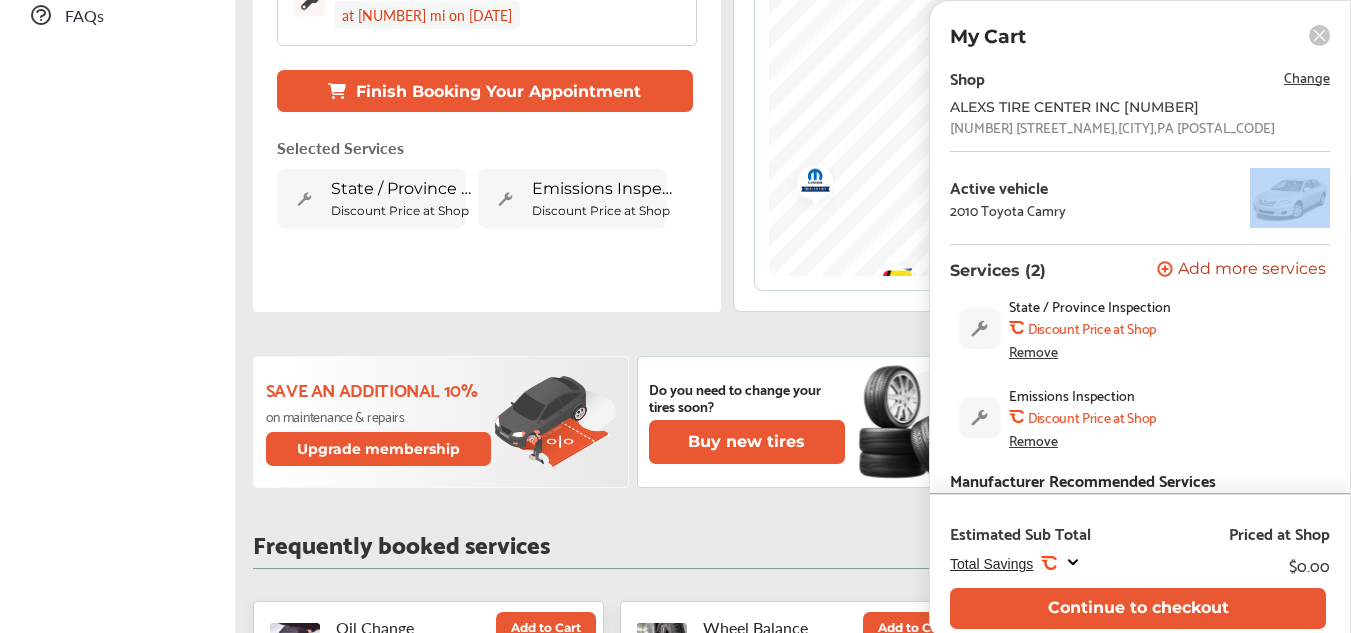 scroll, scrollTop: 454, scrollLeft: 0, axis: vertical 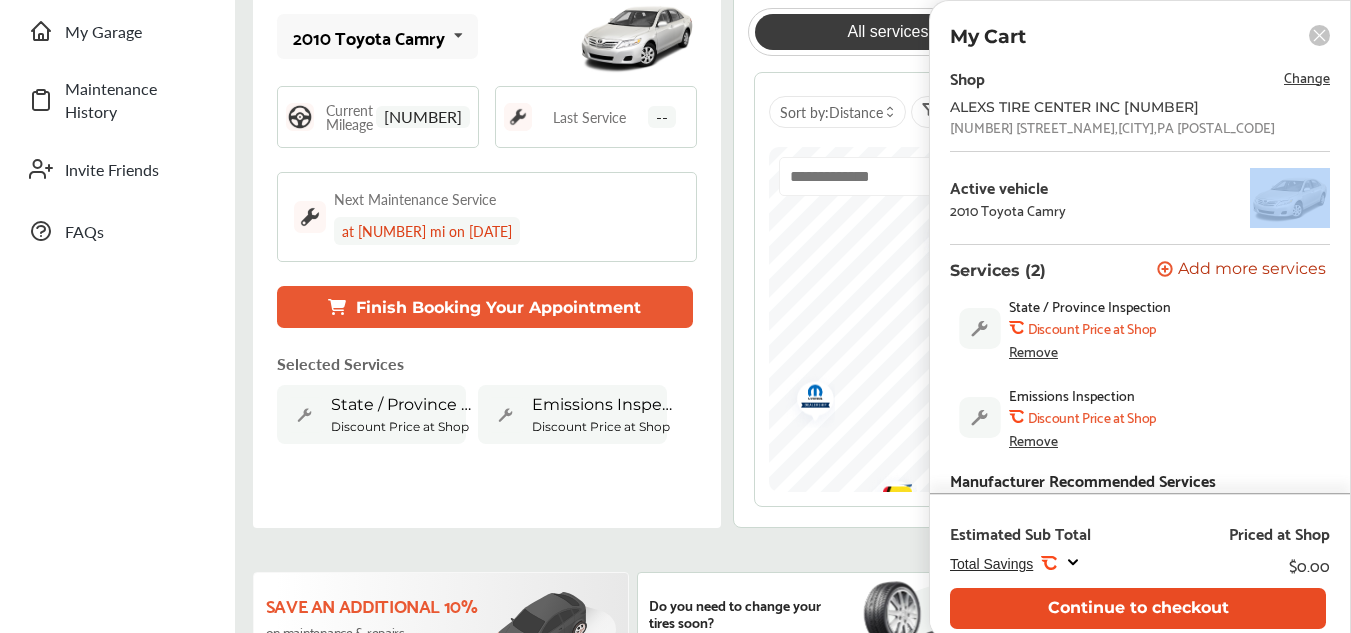 click on "Continue to checkout" at bounding box center (1138, 608) 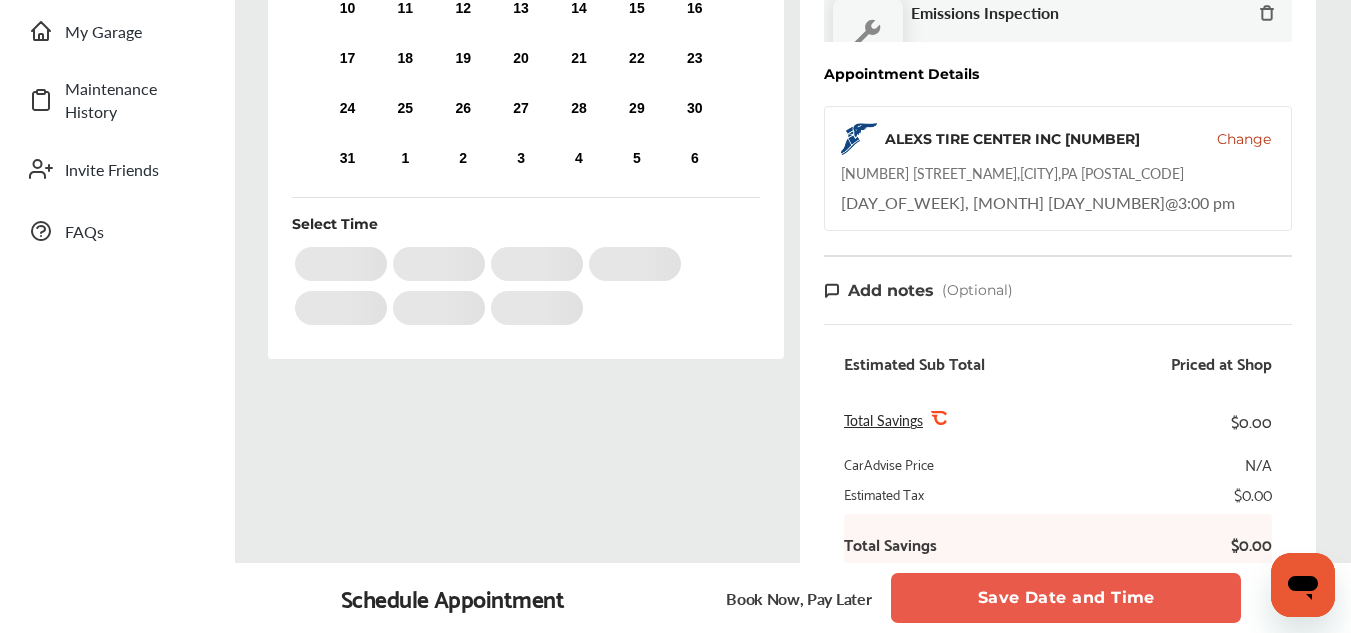 scroll, scrollTop: 0, scrollLeft: 0, axis: both 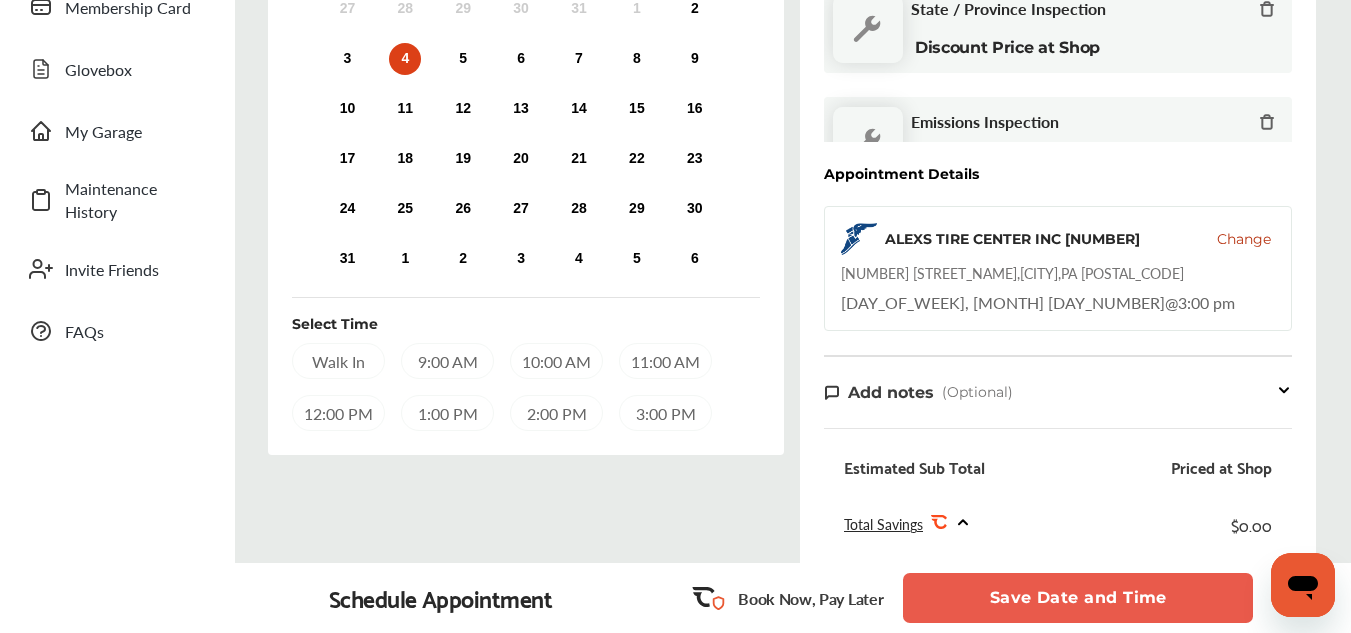 click on "3:00 PM" at bounding box center [665, 413] 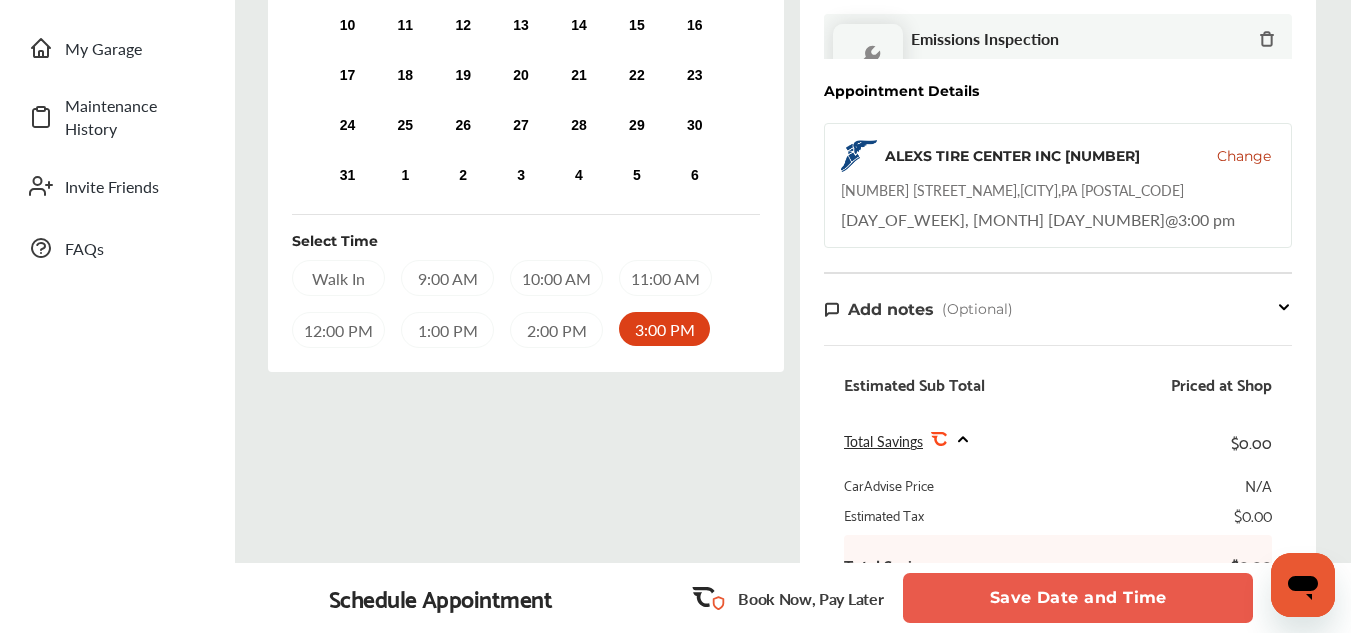 scroll, scrollTop: 142, scrollLeft: 0, axis: vertical 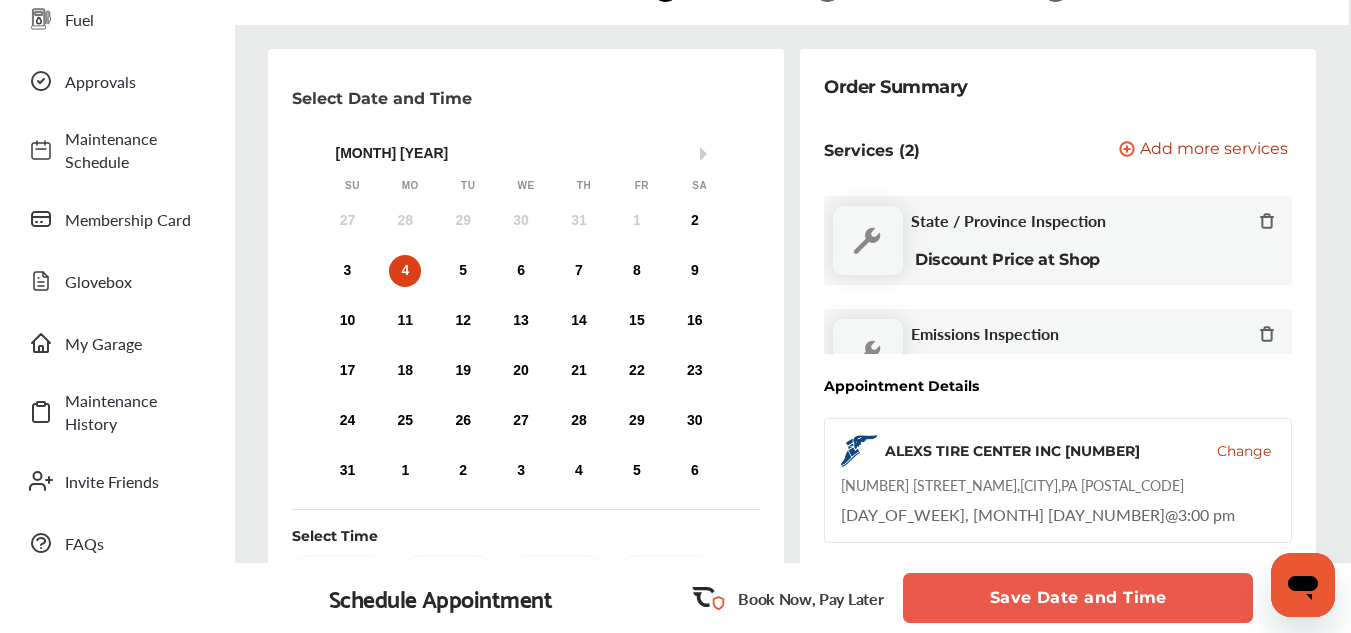 drag, startPoint x: 1292, startPoint y: 201, endPoint x: 1292, endPoint y: 241, distance: 40 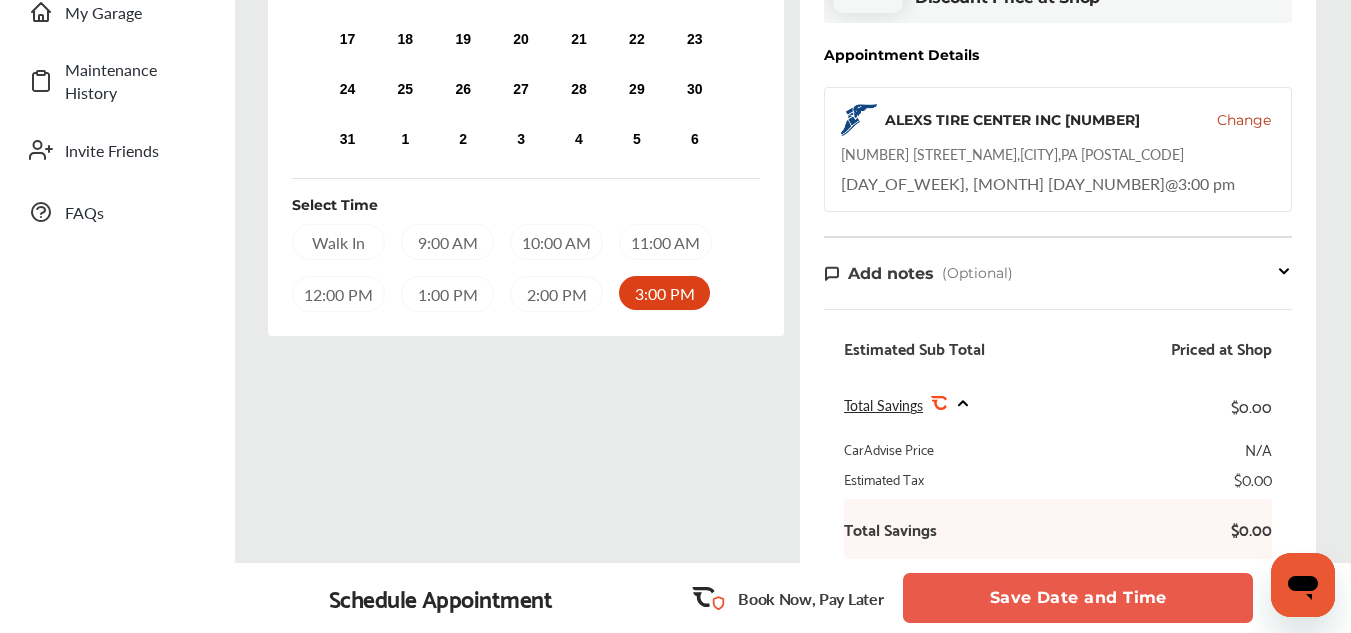 scroll, scrollTop: 488, scrollLeft: 0, axis: vertical 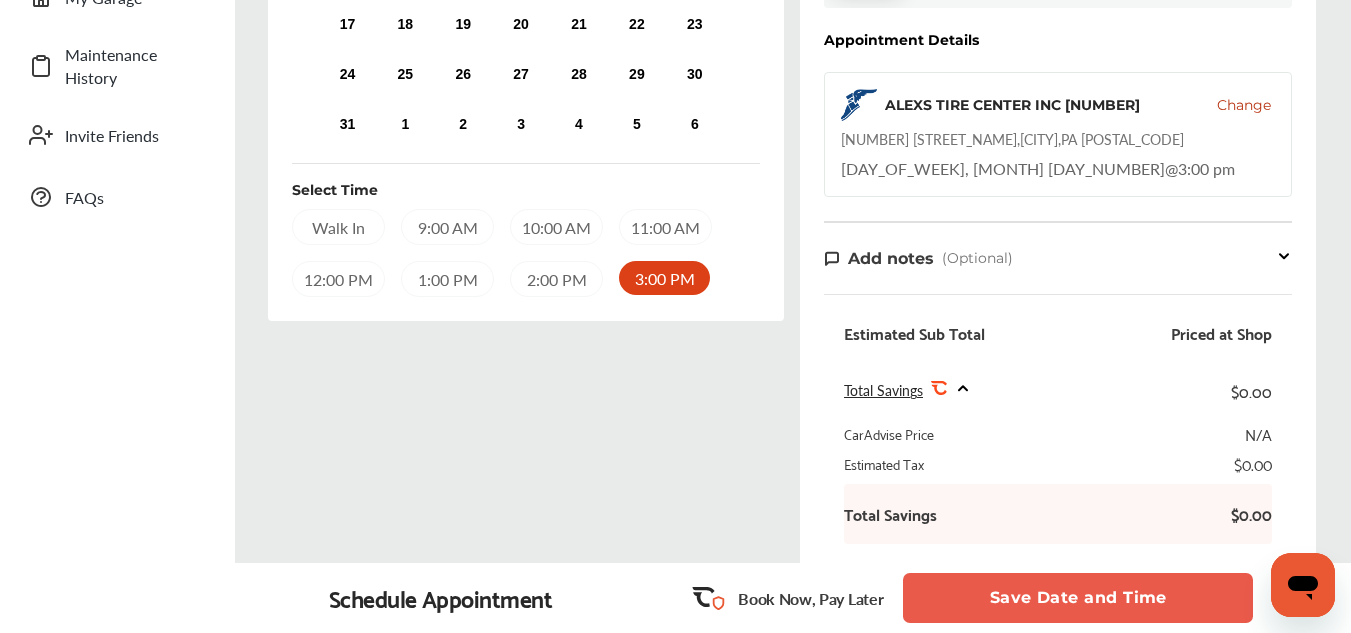 click on "Save Date and Time" at bounding box center (1078, 598) 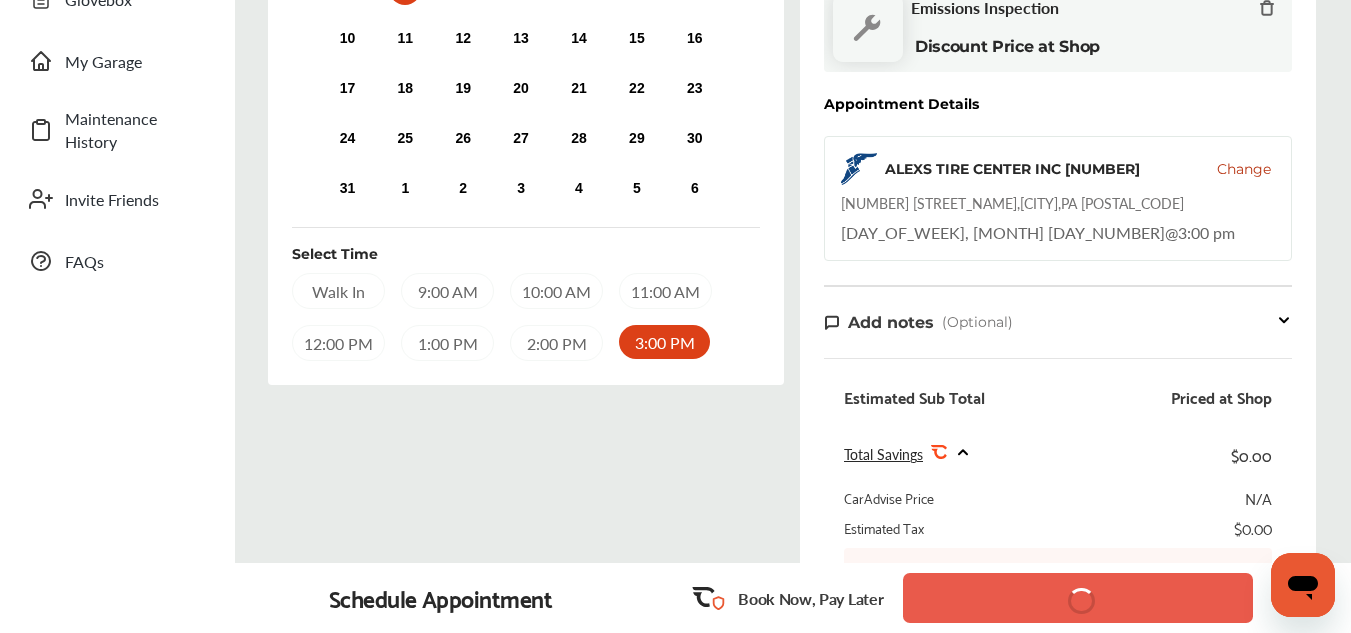scroll, scrollTop: 273, scrollLeft: 0, axis: vertical 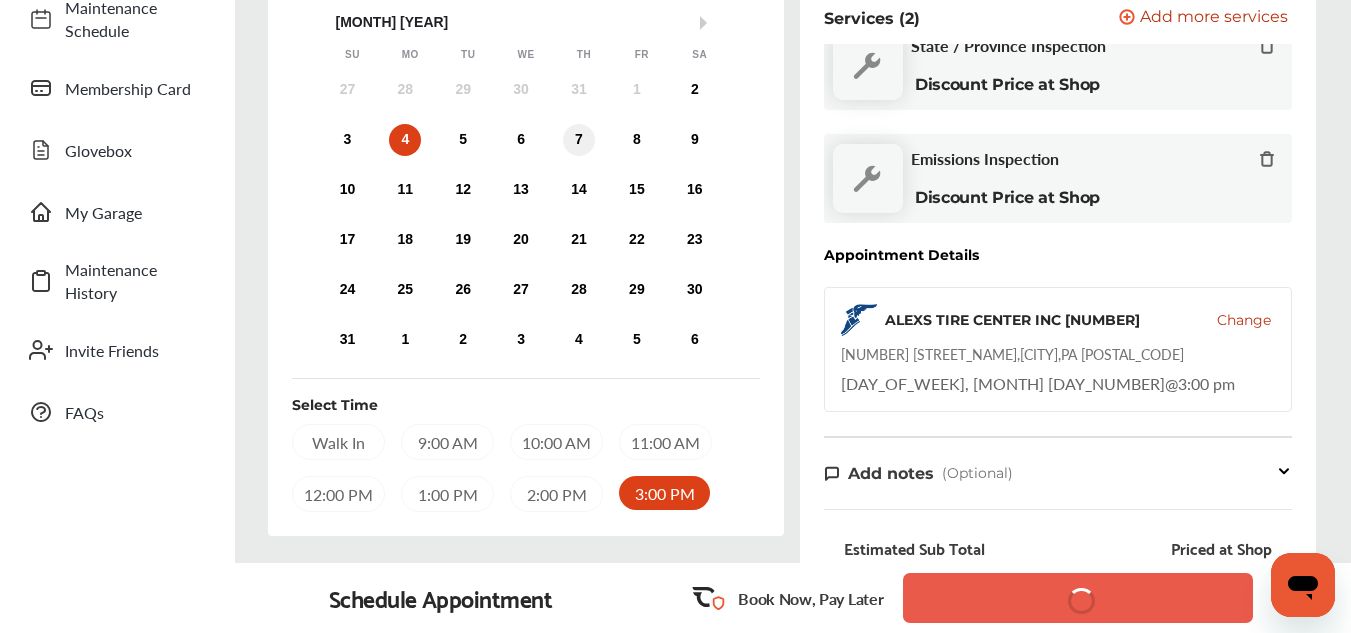 click on "7" at bounding box center (579, 140) 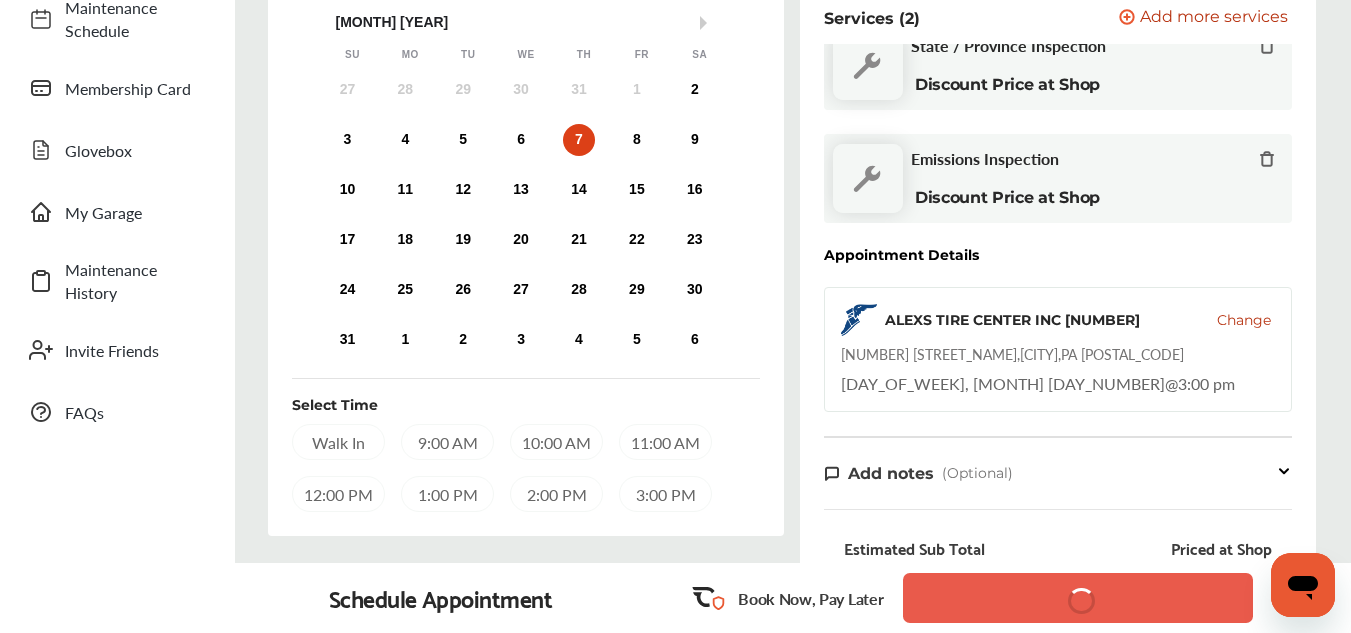 click on "3:00 PM" at bounding box center (665, 494) 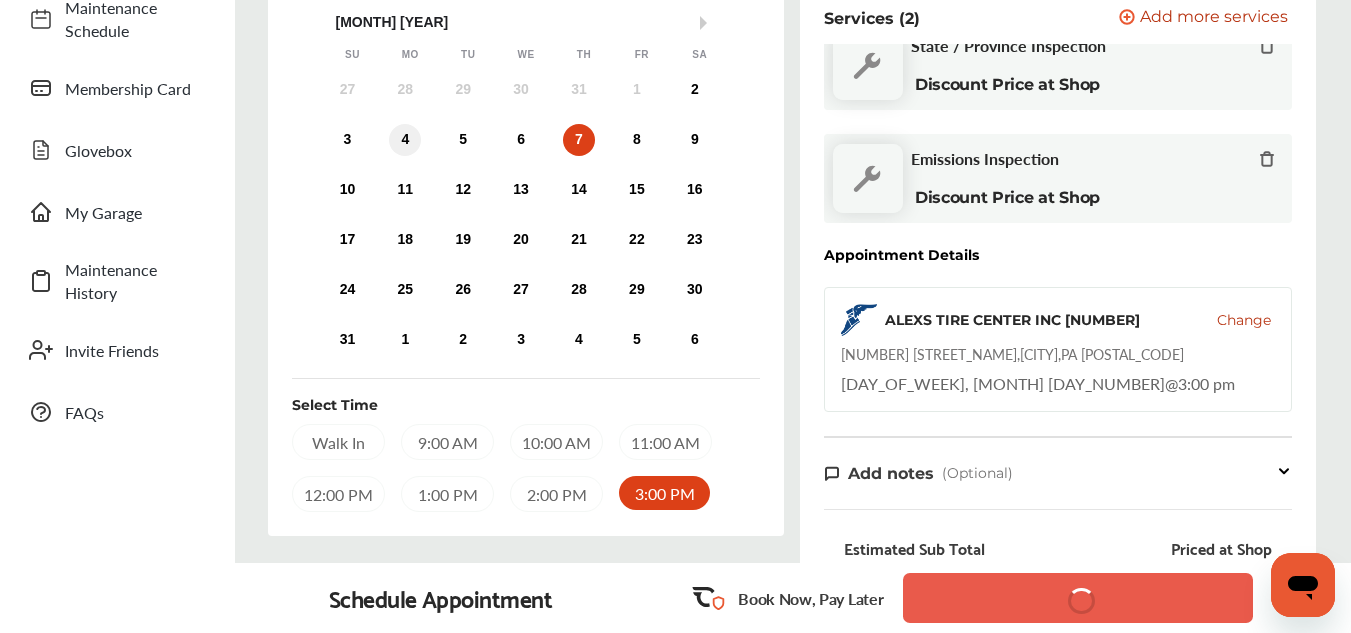 click on "4" at bounding box center [405, 140] 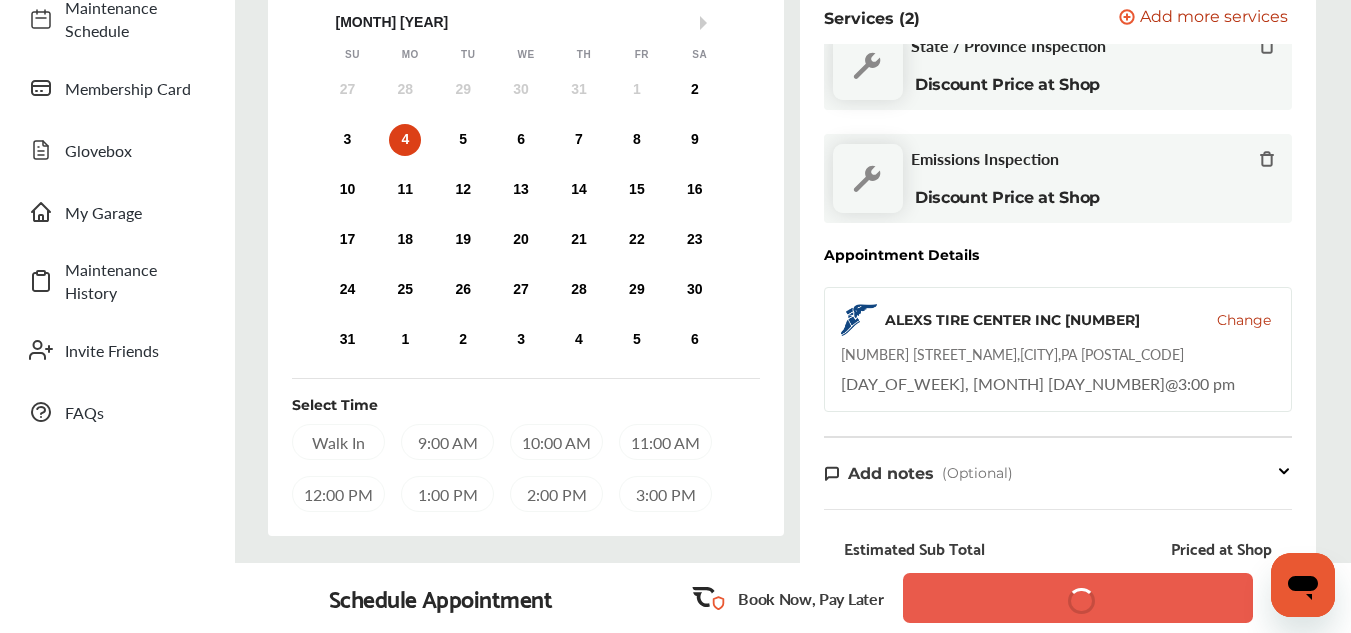 click on "3:00 PM" at bounding box center (665, 494) 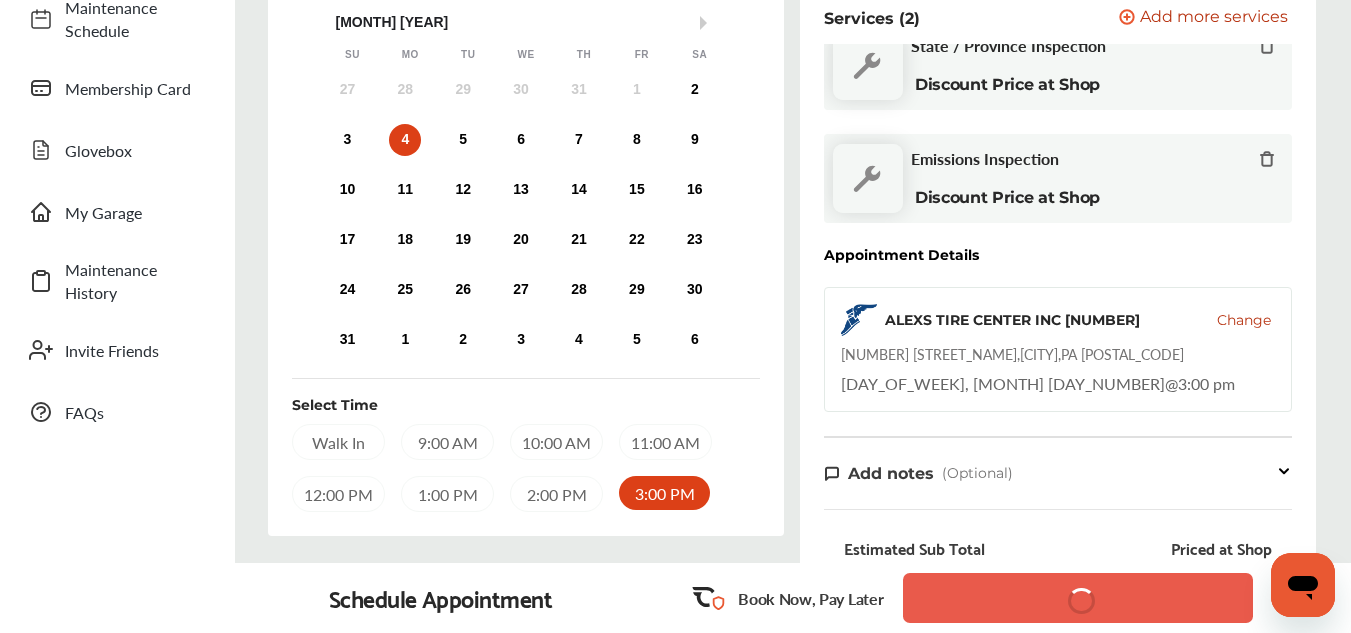click on "Save Date and Time" at bounding box center [1078, 598] 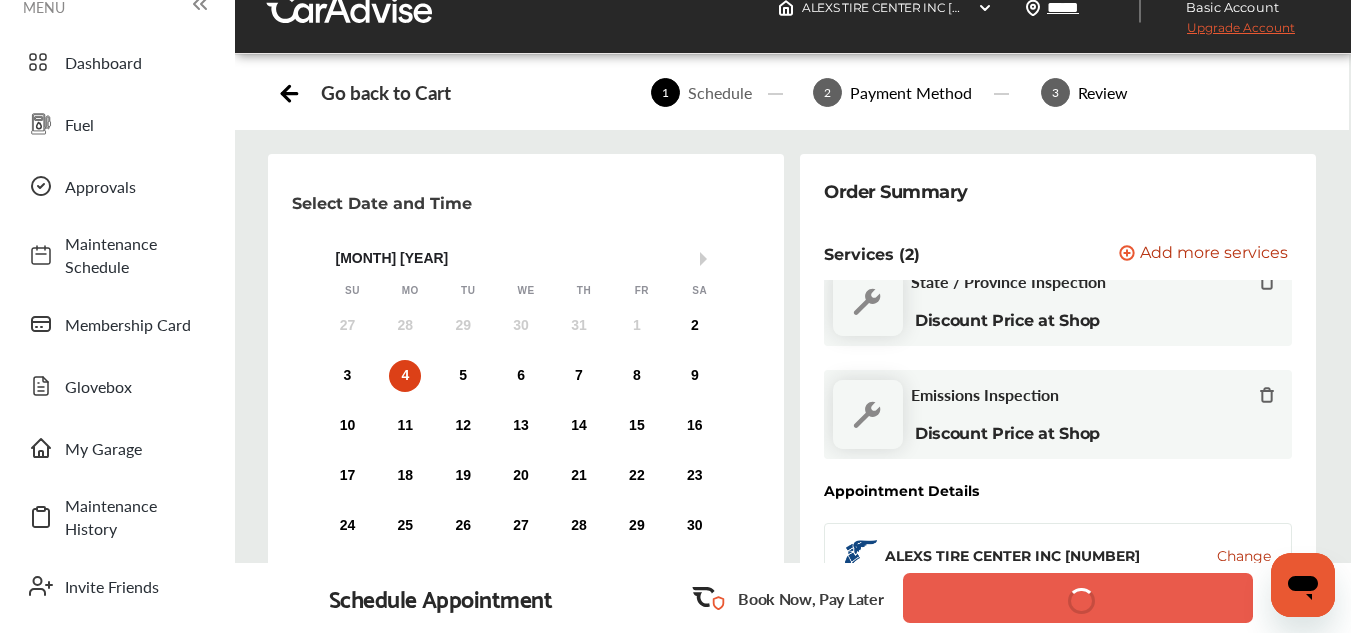 scroll, scrollTop: 0, scrollLeft: 0, axis: both 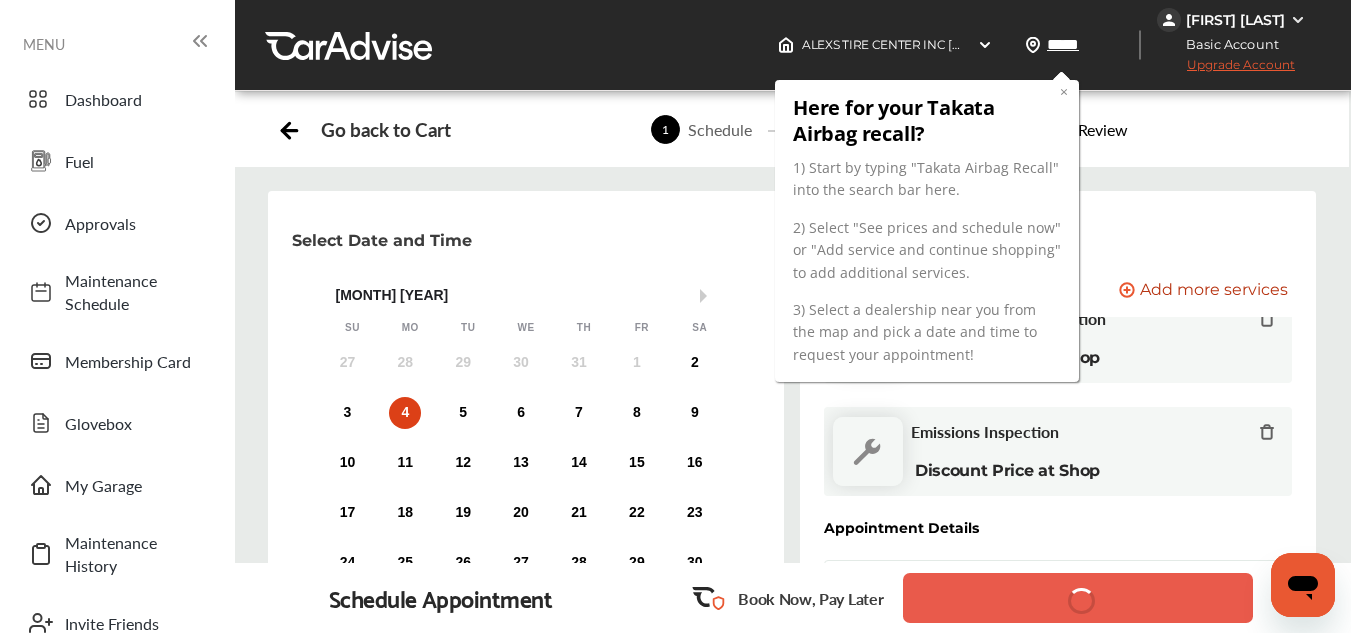 click on "×" at bounding box center [1063, 91] 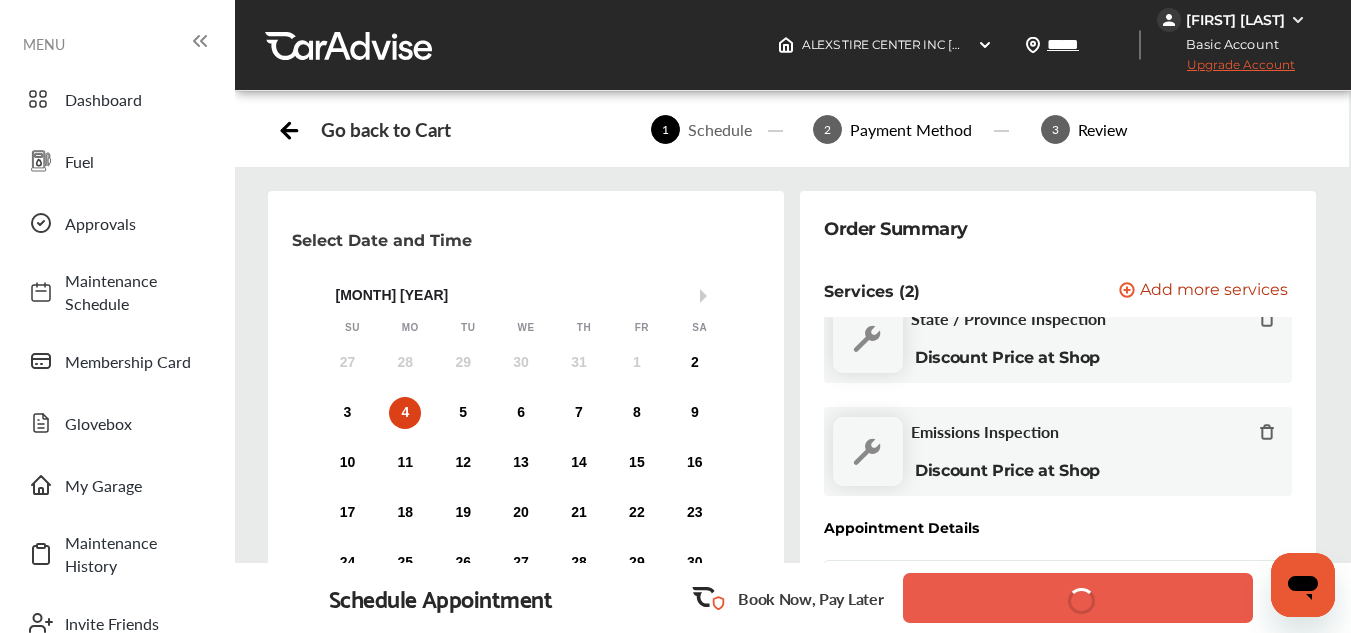 click at bounding box center (1303, 585) 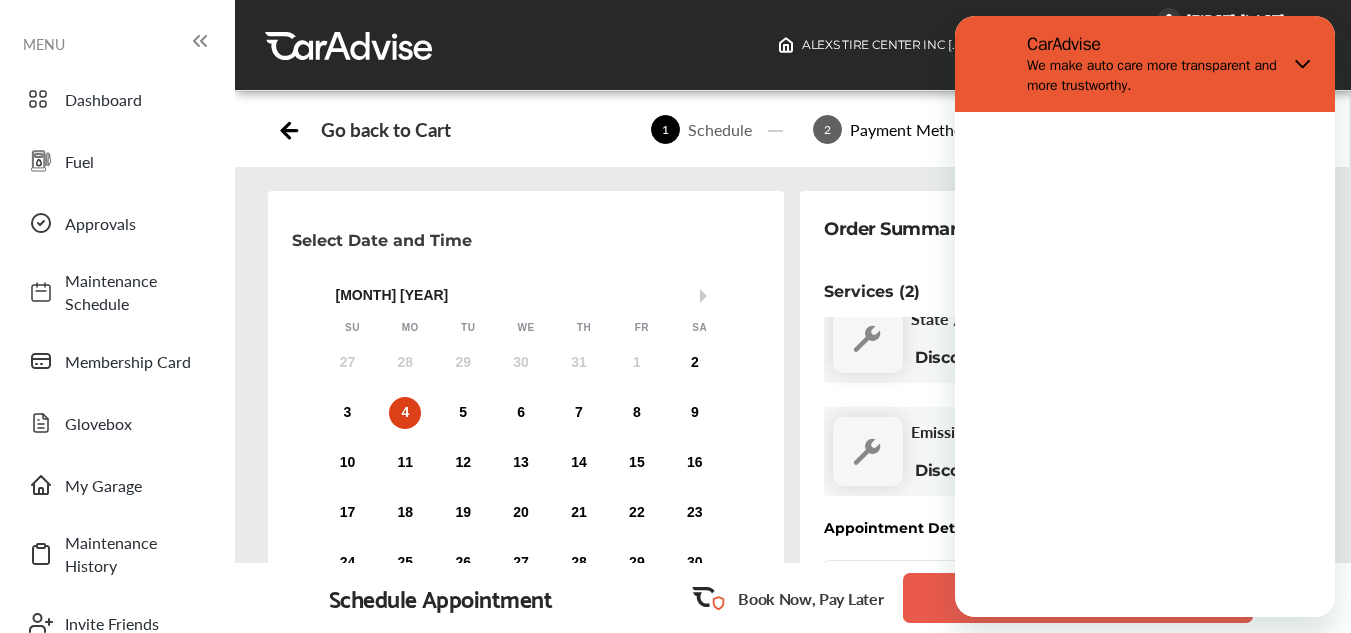 scroll, scrollTop: 0, scrollLeft: 0, axis: both 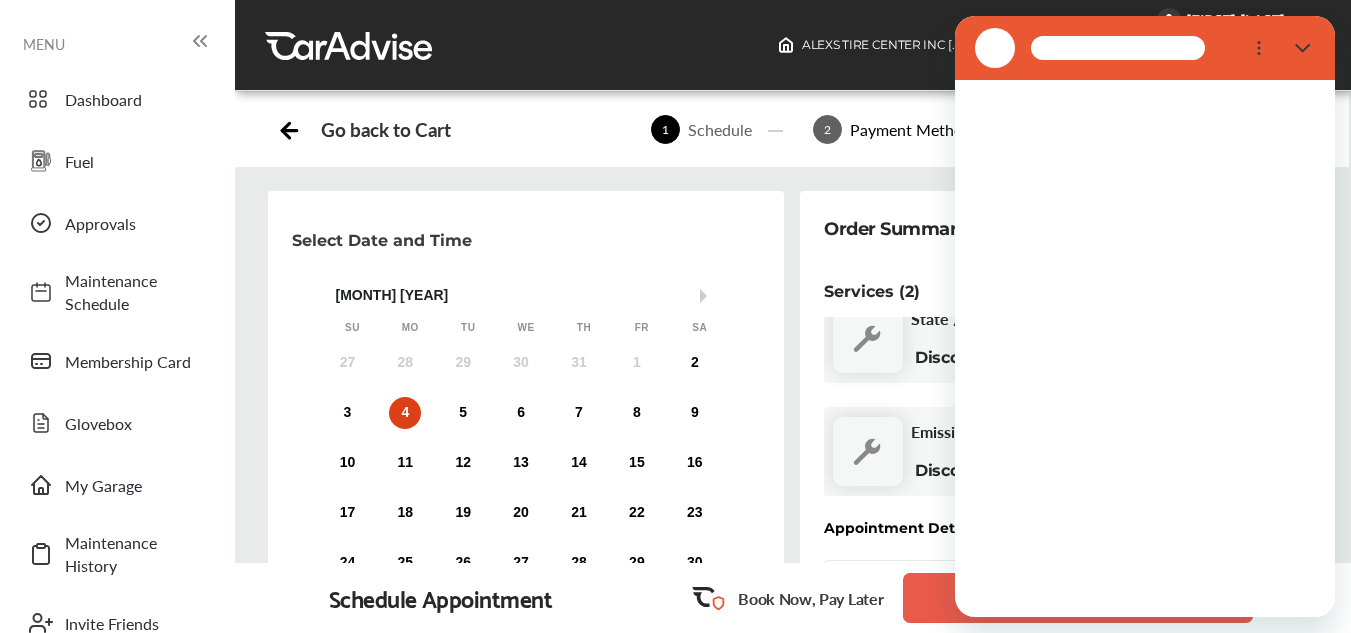 click at bounding box center (1145, 48) 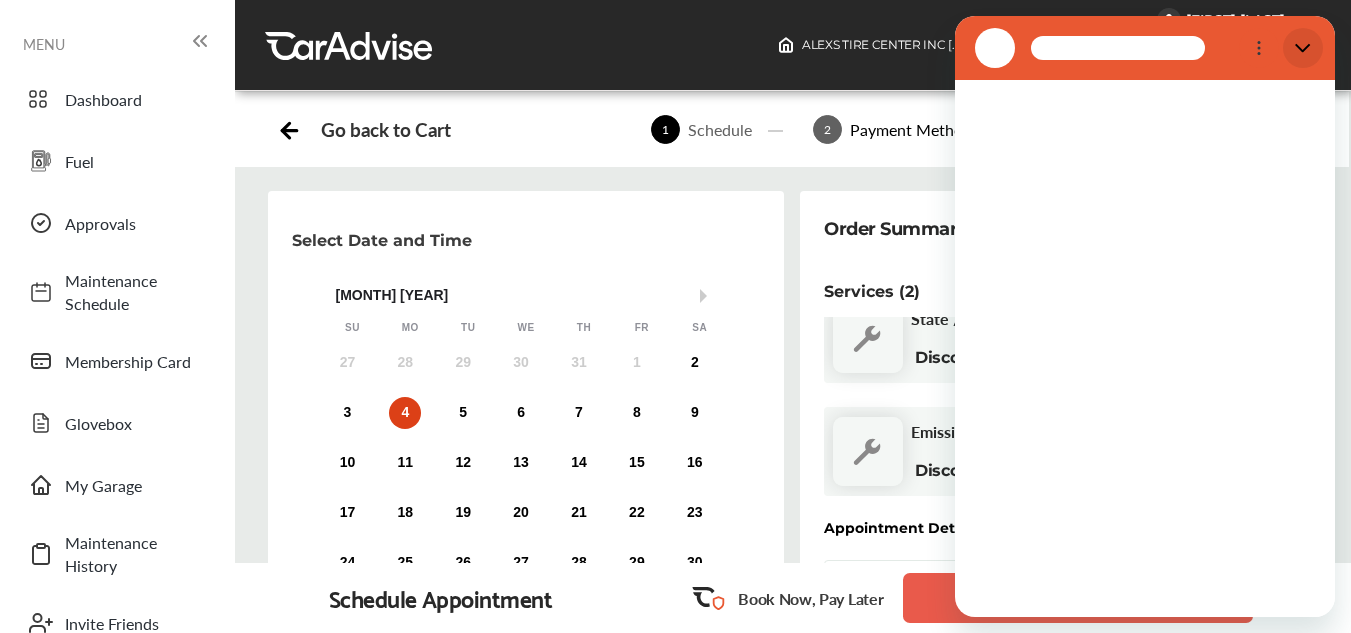 click 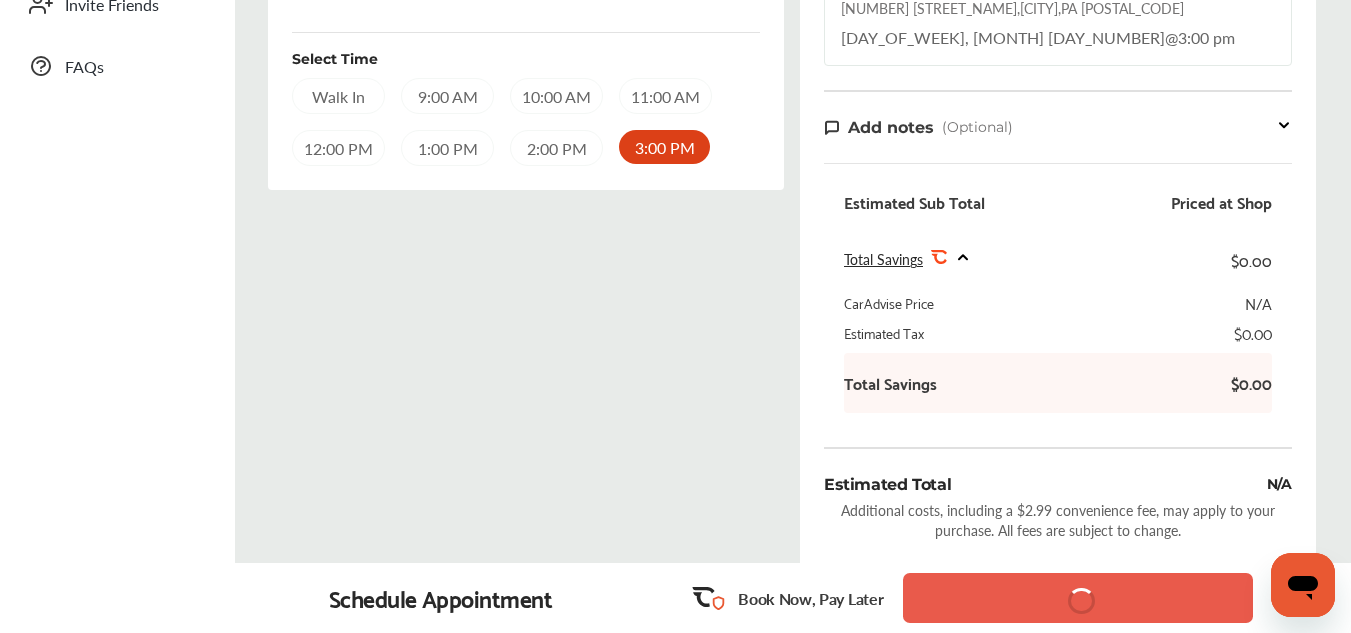 scroll, scrollTop: 768, scrollLeft: 0, axis: vertical 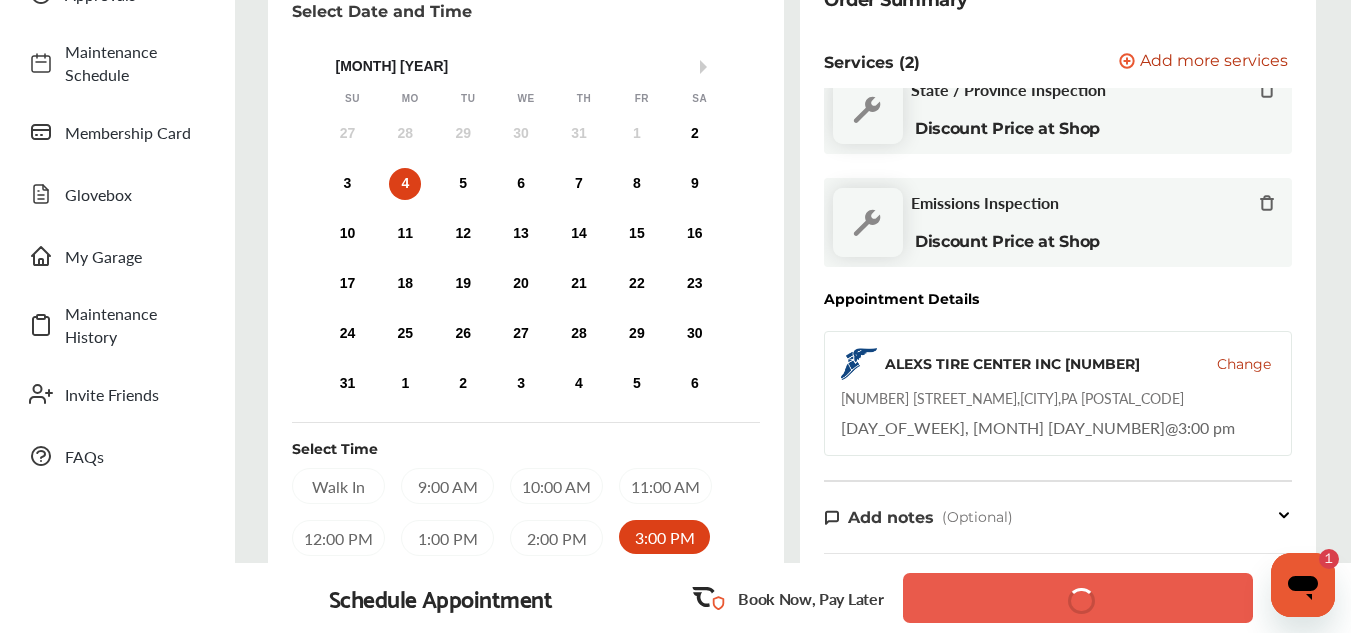 drag, startPoint x: 1296, startPoint y: 570, endPoint x: 1617, endPoint y: 1103, distance: 622.1977 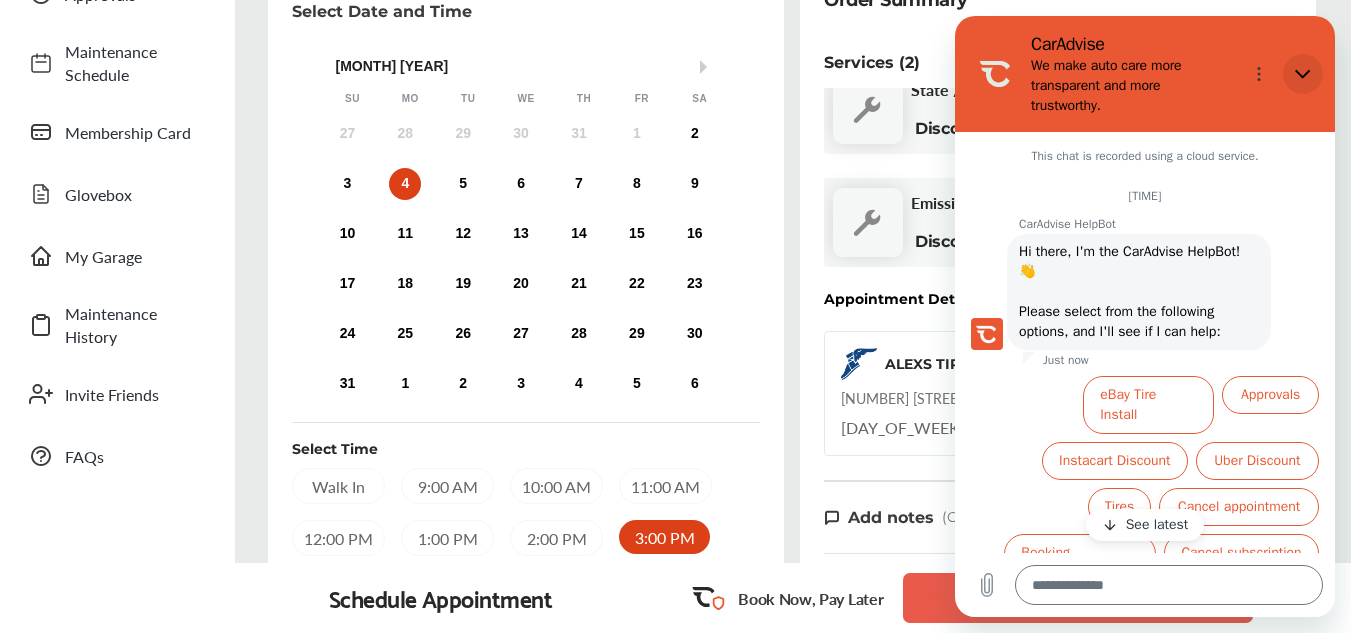 click 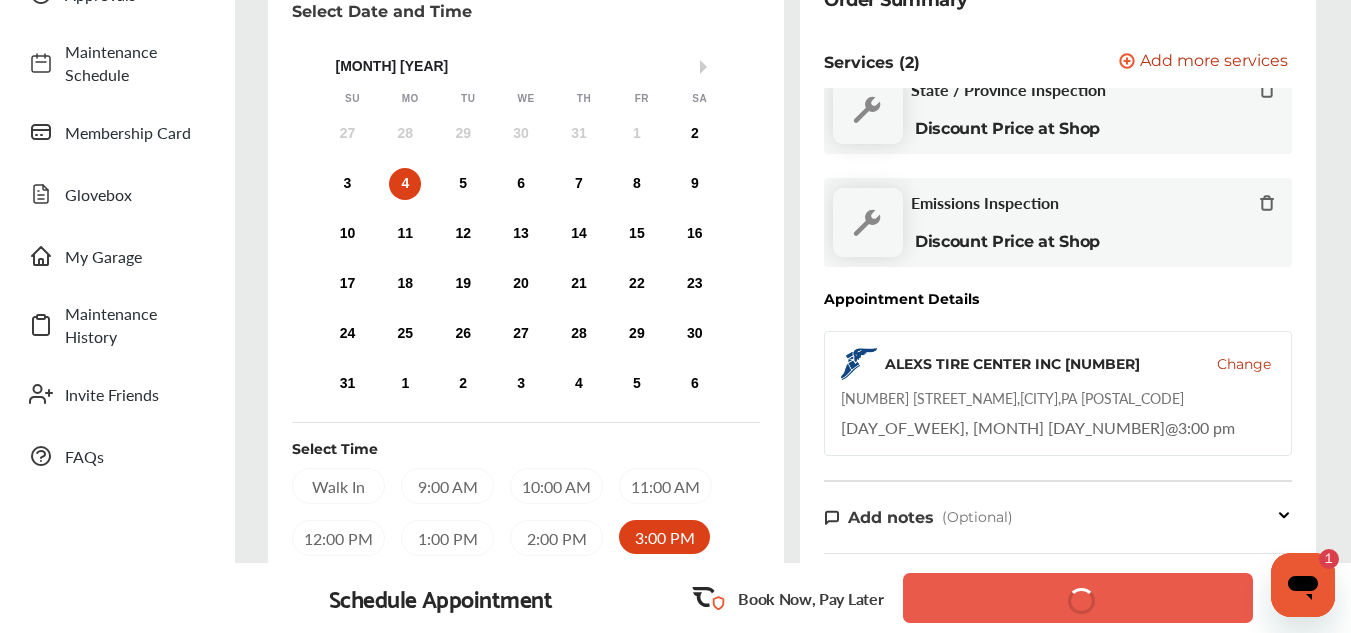 scroll, scrollTop: 0, scrollLeft: 0, axis: both 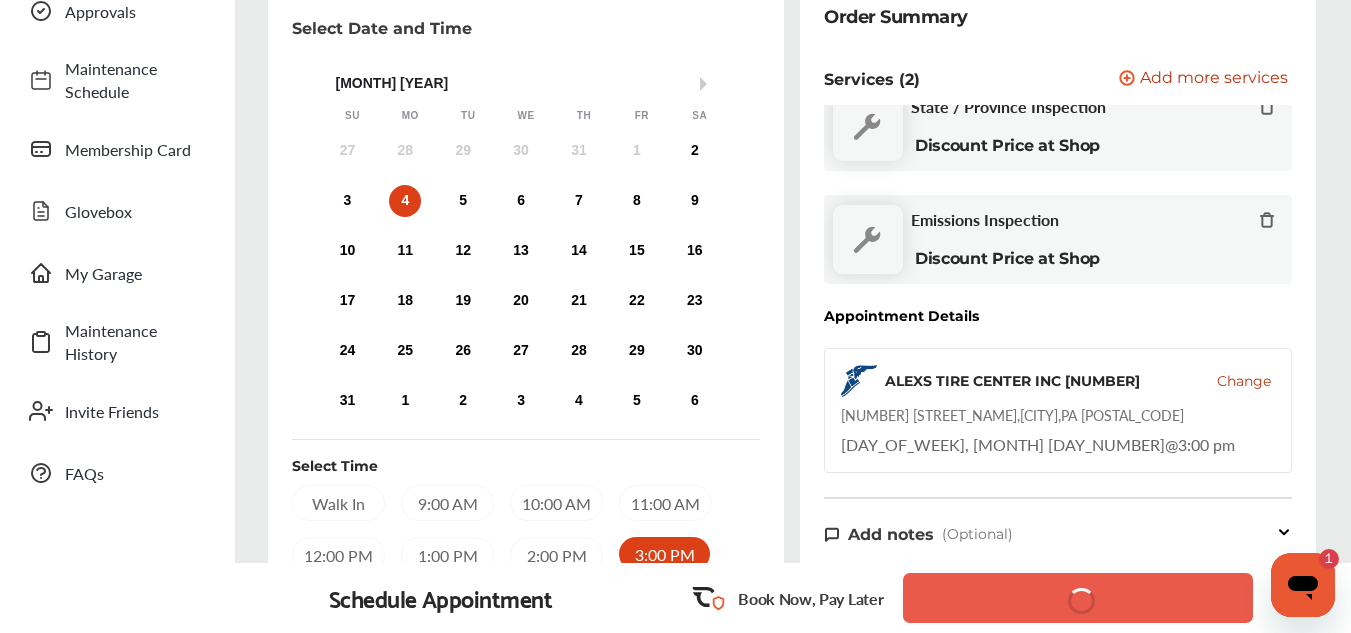 click on "Change" at bounding box center (1244, 381) 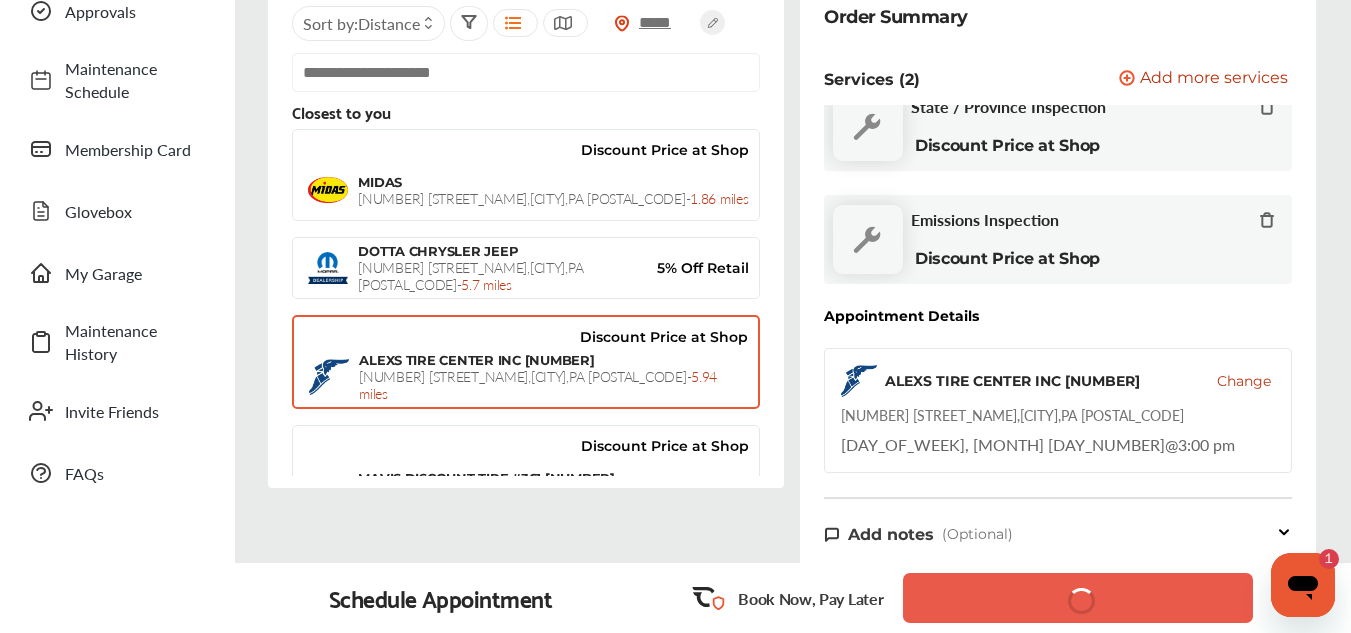 type on "*" 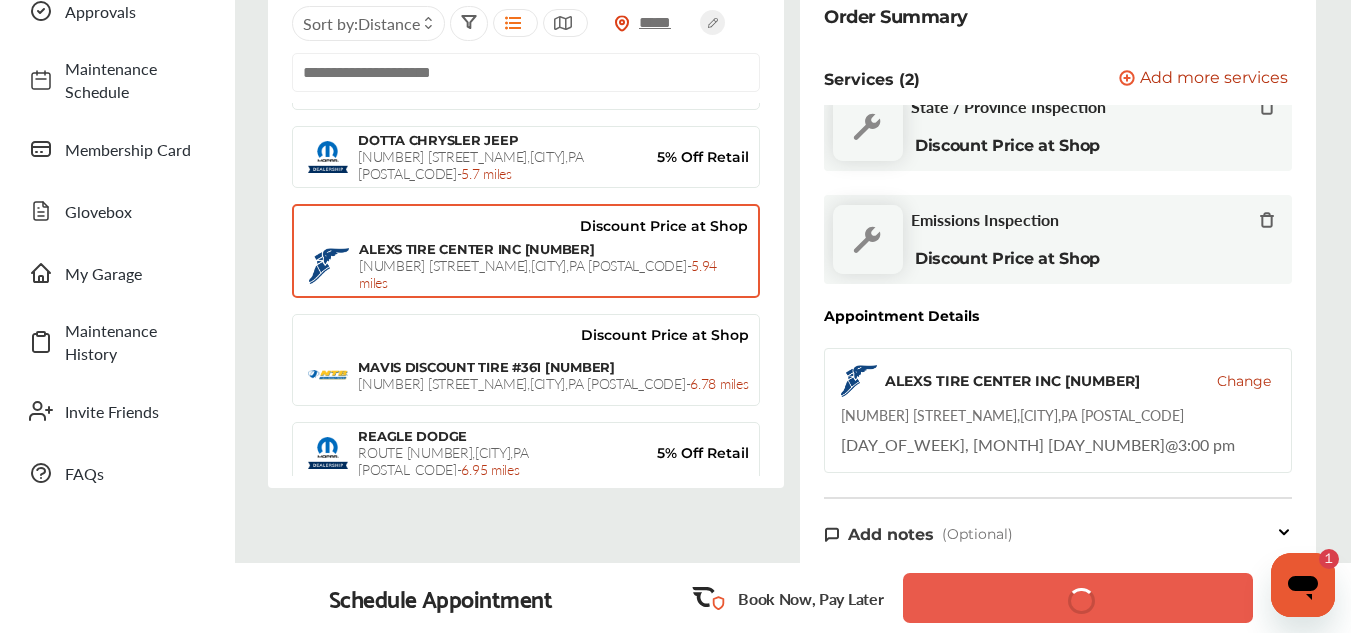 scroll, scrollTop: 238, scrollLeft: 0, axis: vertical 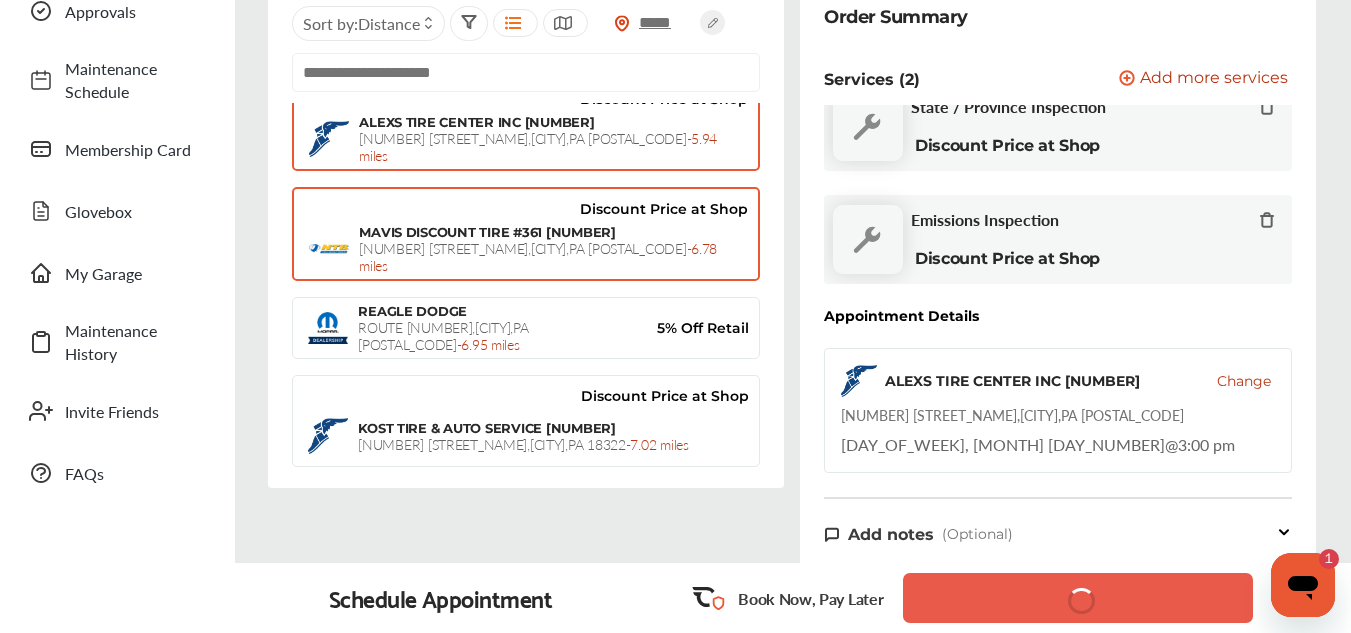 click on "MAVIS DISCOUNT TIRE #361 135378 861 NAZARETH PIKE ,  NAZARETH ,  PA   18064  -  6.78 miles" at bounding box center [526, 249] 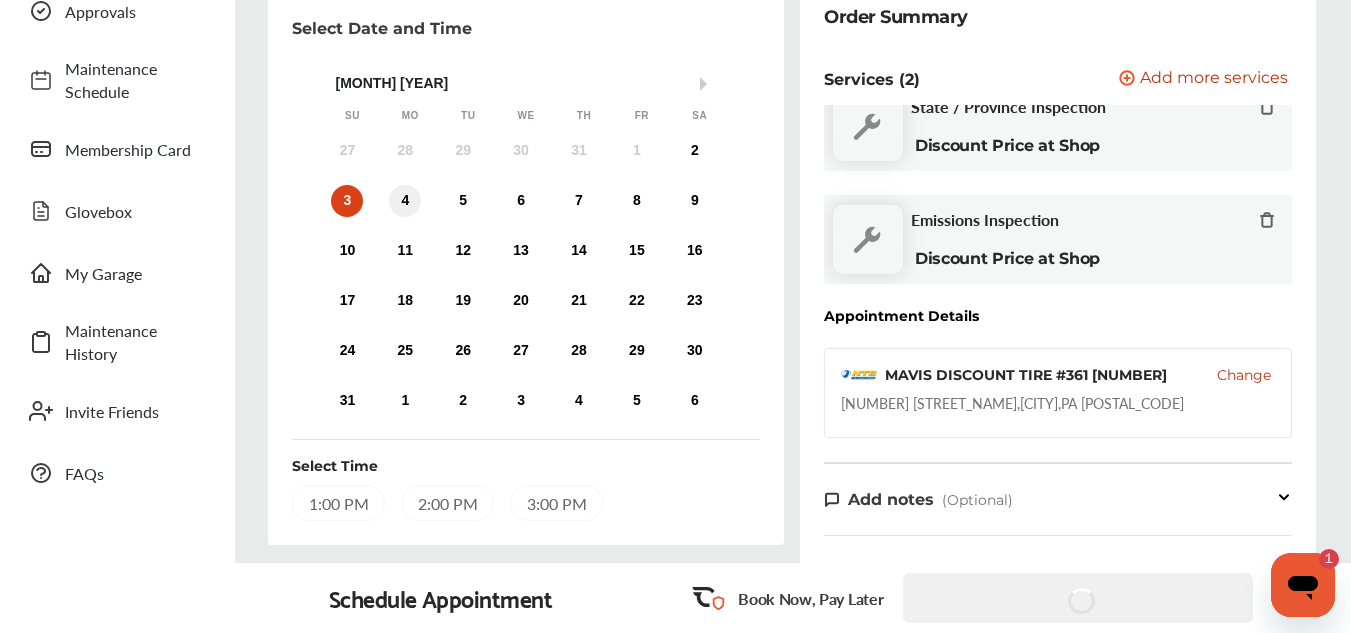 click on "4" at bounding box center (405, 201) 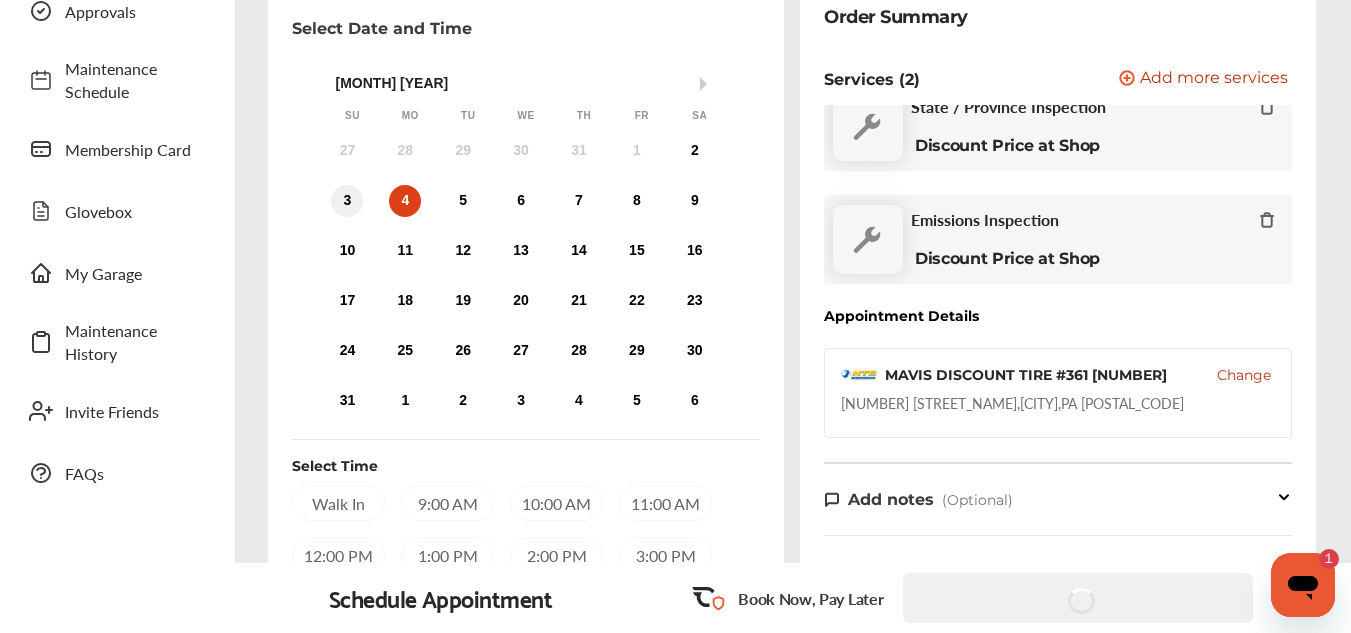 click on "3" at bounding box center (347, 201) 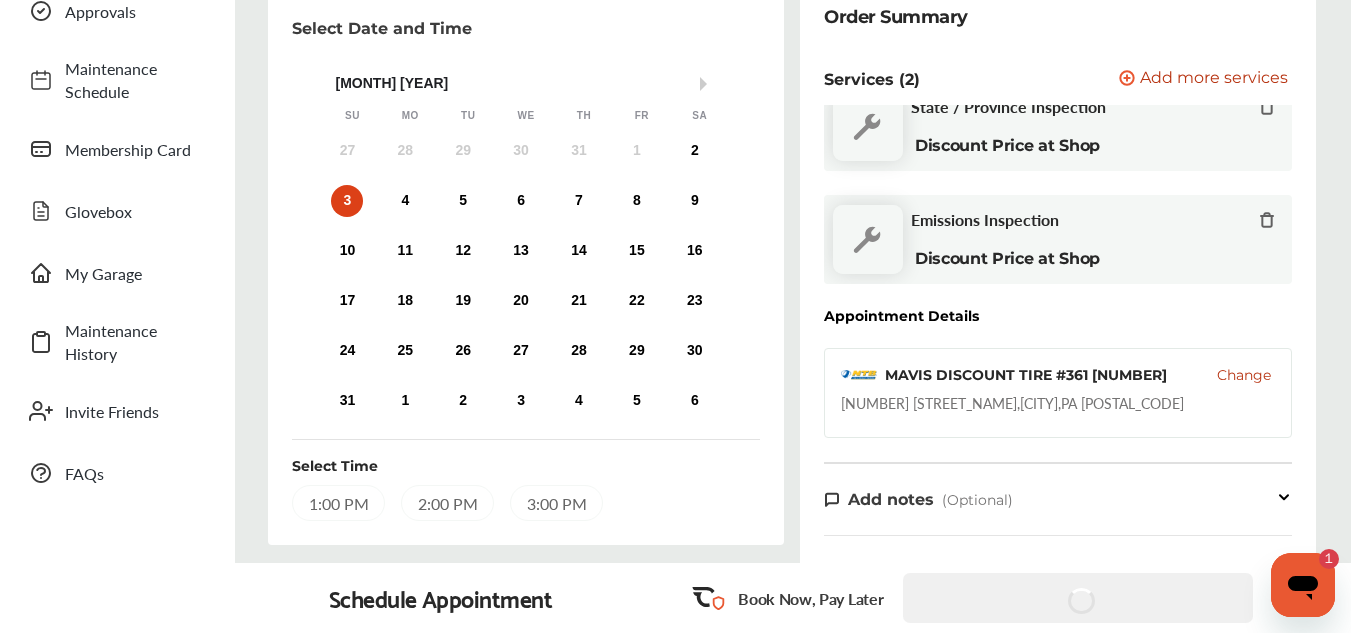 click on "2:00 PM" at bounding box center (447, 503) 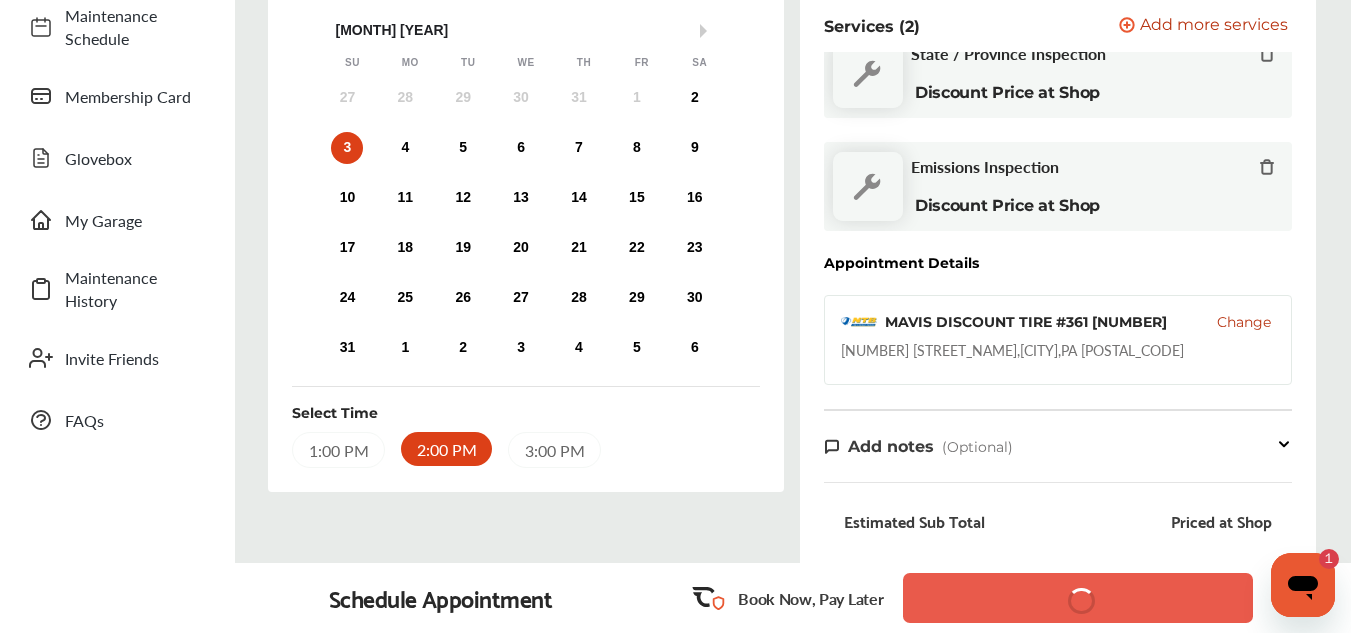 scroll, scrollTop: 281, scrollLeft: 0, axis: vertical 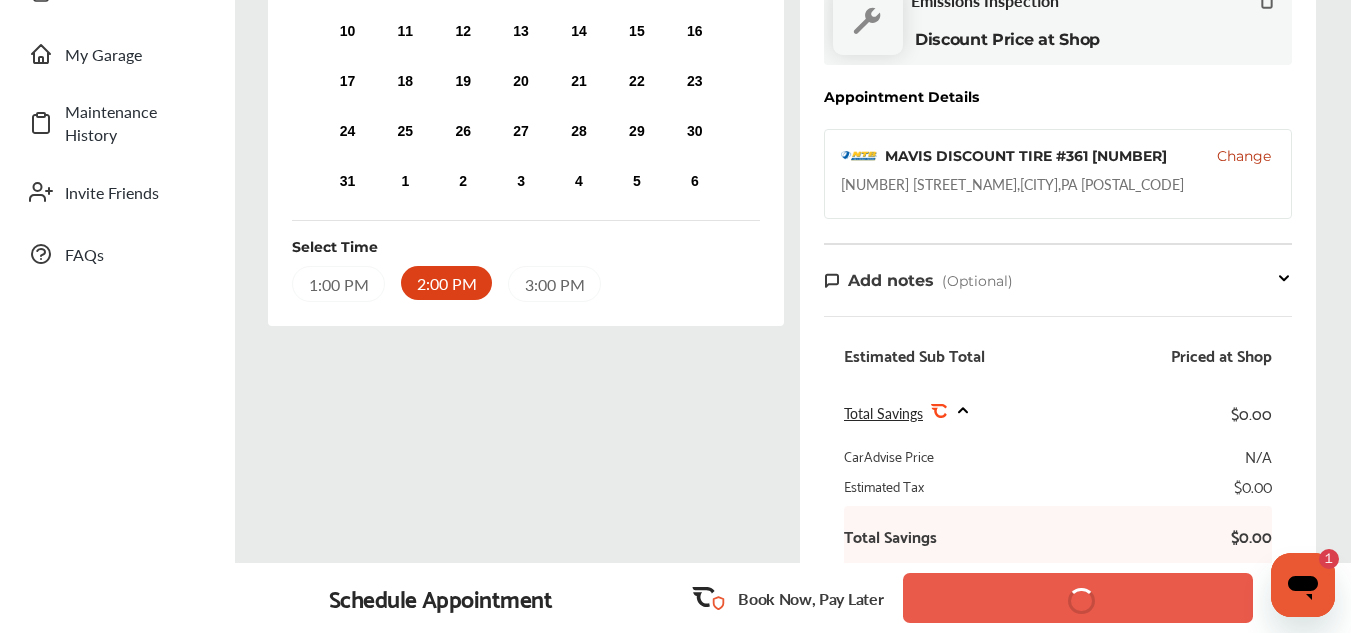 click on "Save Date and Time" at bounding box center (1078, 598) 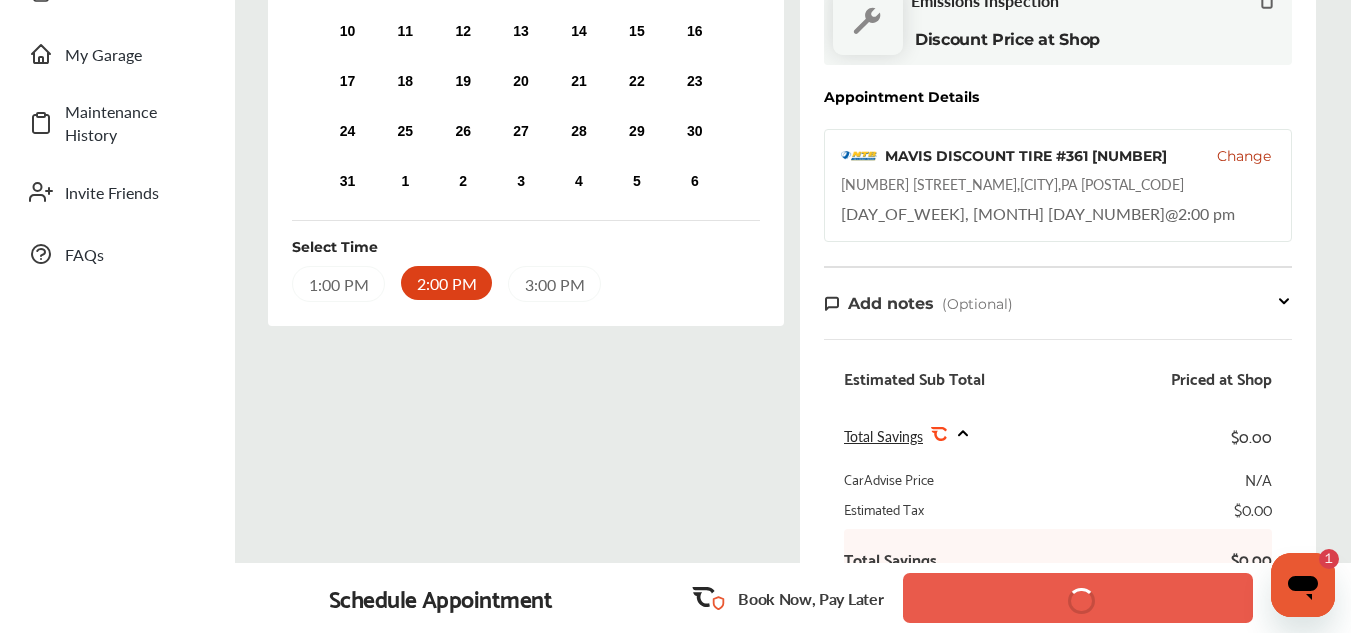 click on "Save Date and Time" at bounding box center [1078, 598] 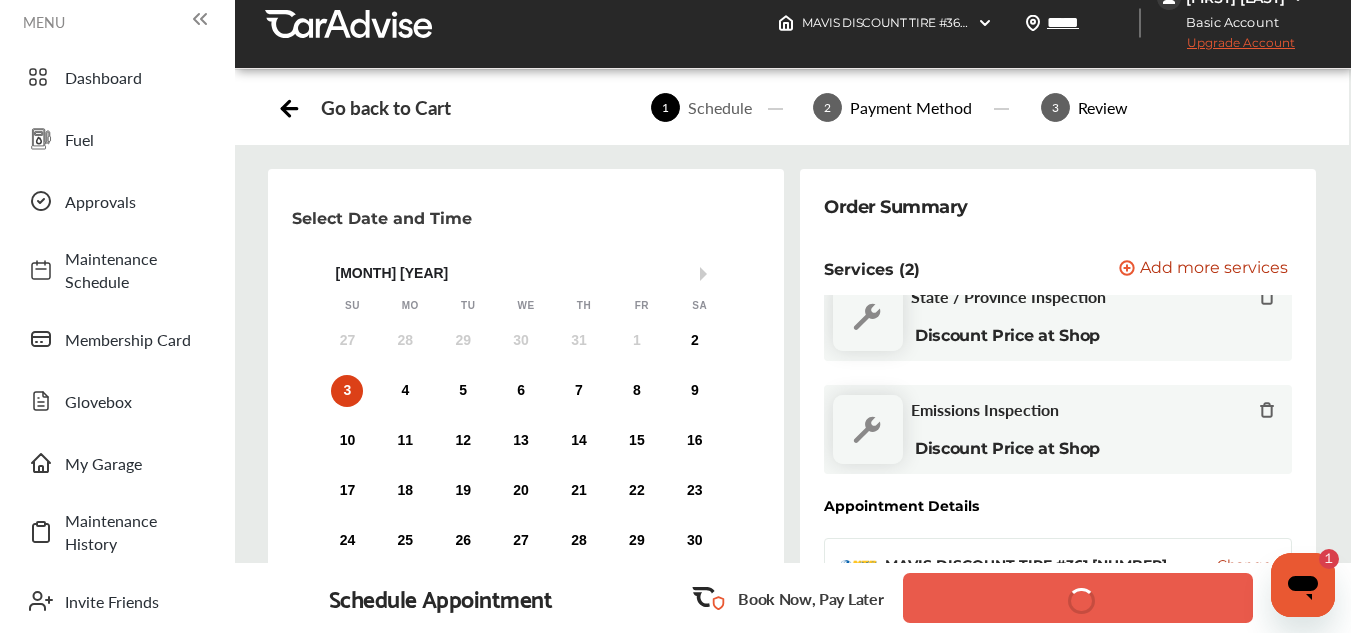 scroll, scrollTop: 0, scrollLeft: 0, axis: both 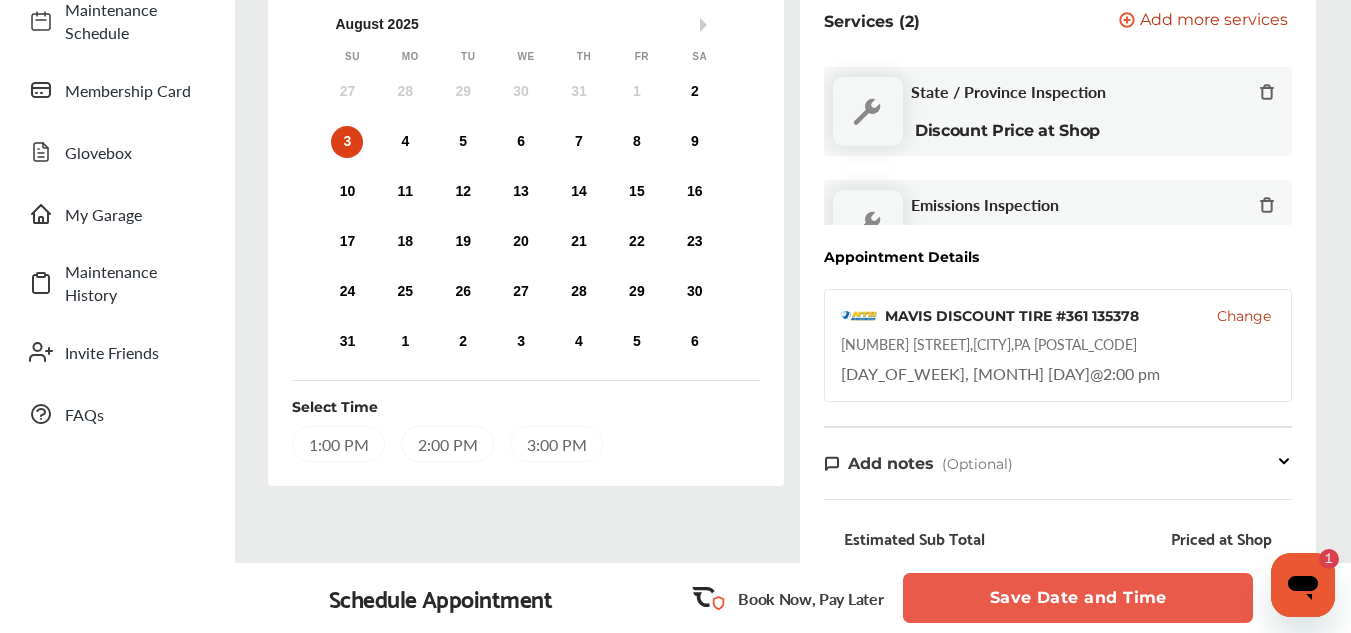 drag, startPoint x: 583, startPoint y: 435, endPoint x: 566, endPoint y: 412, distance: 28.600698 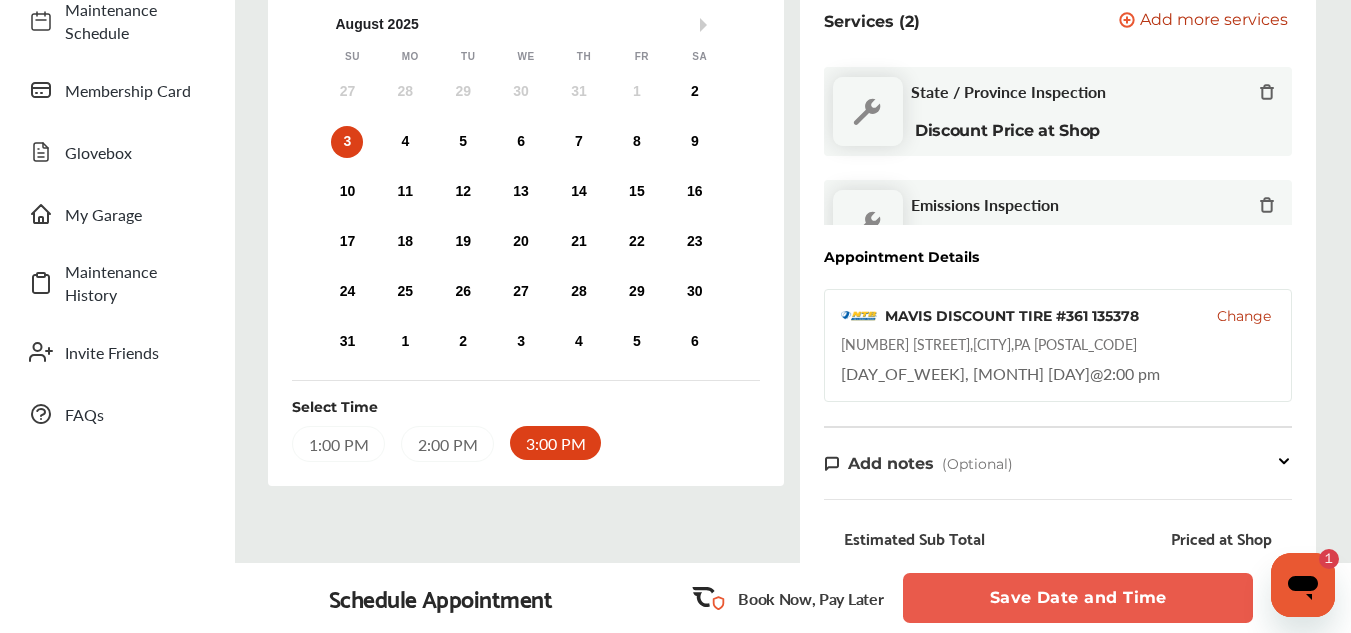 click on "Select Time 1:00 PM 2:00 PM 3:00 PM" at bounding box center [526, 421] 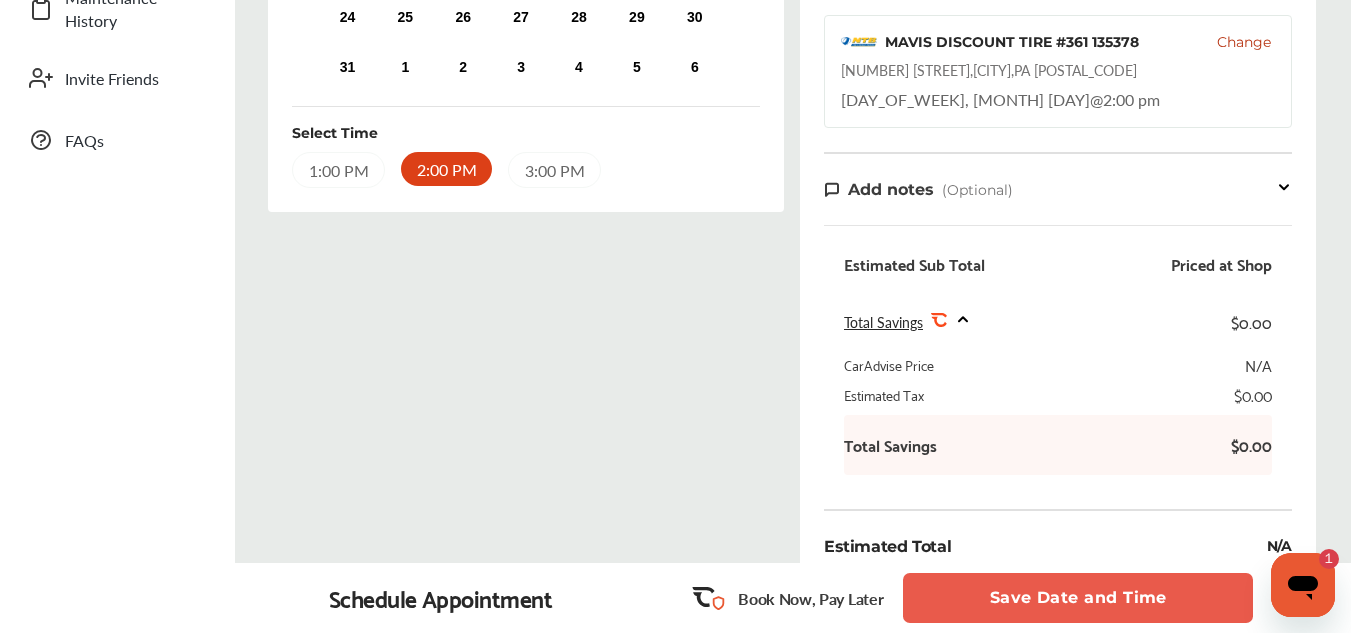 scroll, scrollTop: 599, scrollLeft: 0, axis: vertical 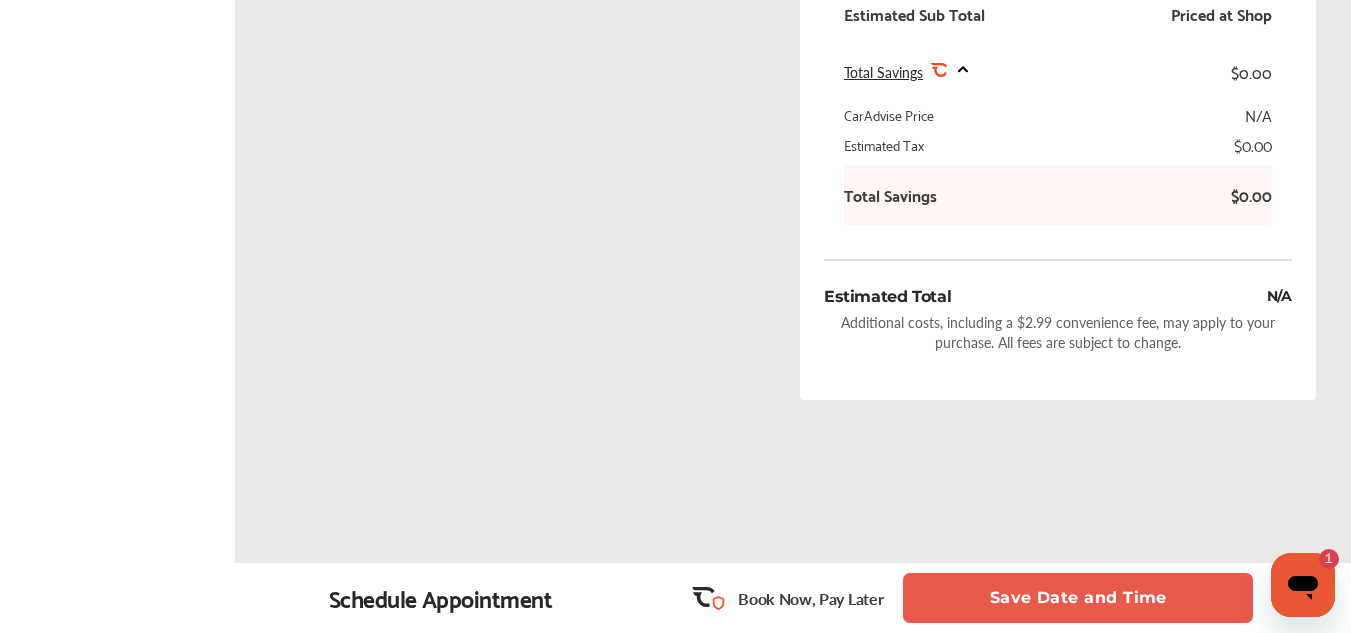click on "Save Date and Time" at bounding box center [1078, 598] 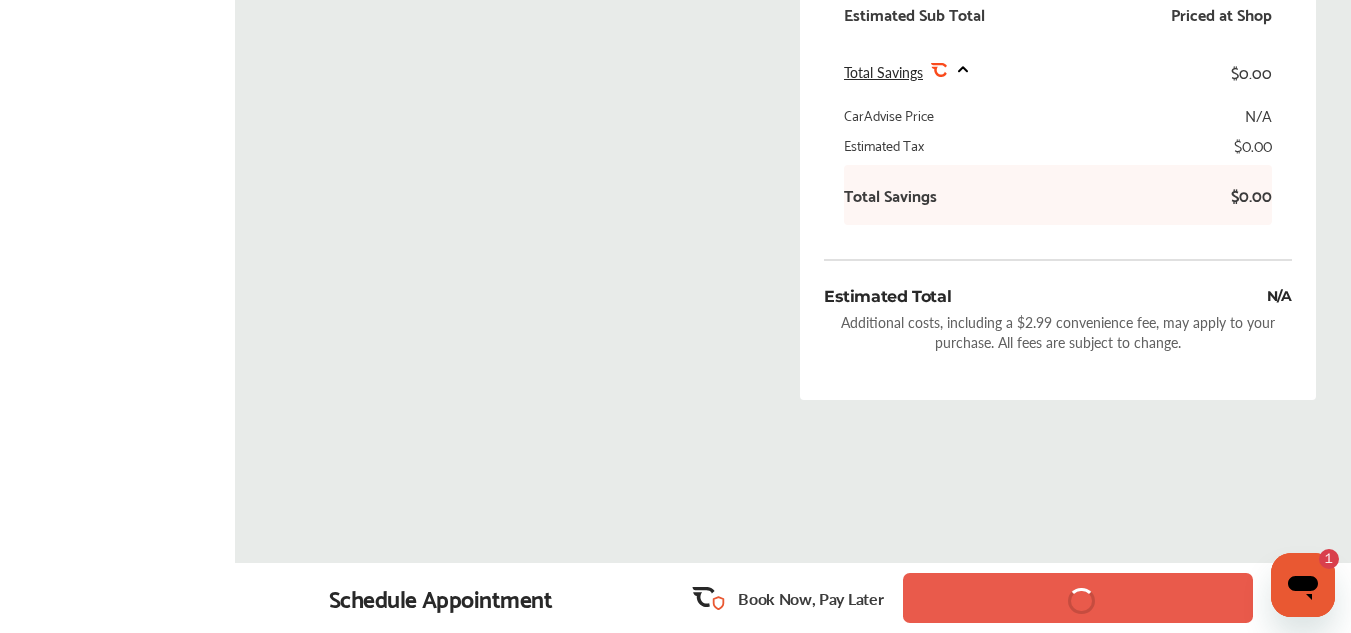 click on "Save Date and Time" at bounding box center [1078, 598] 